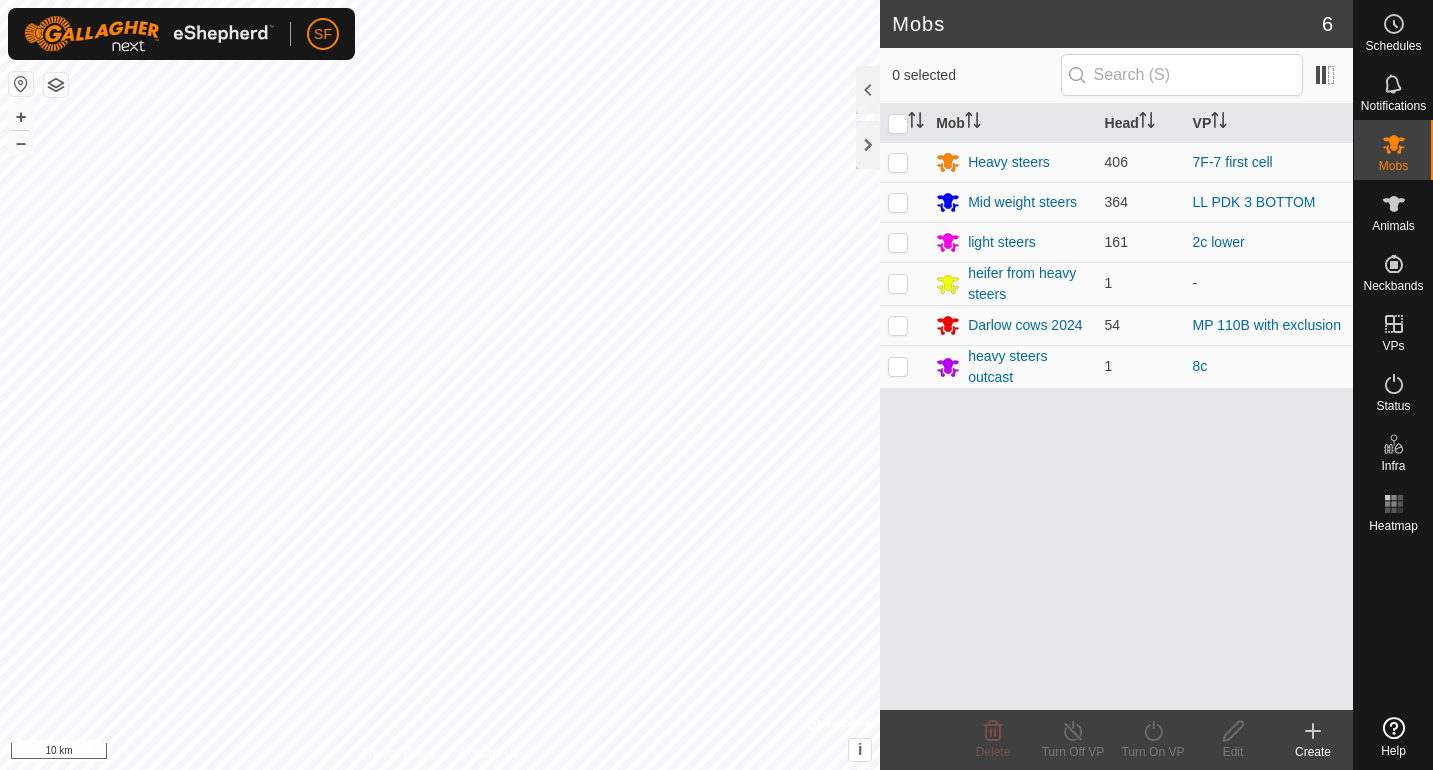 scroll, scrollTop: 0, scrollLeft: 0, axis: both 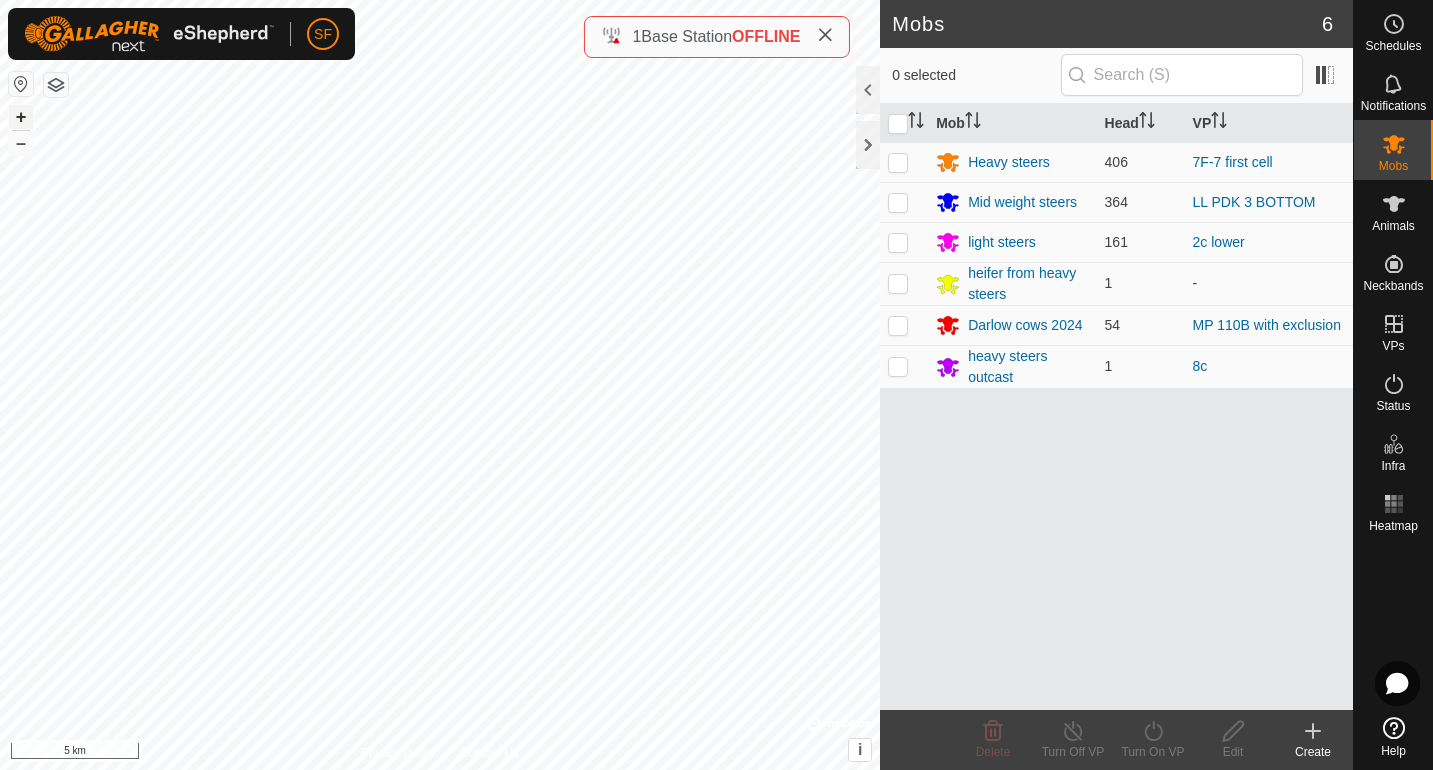 click on "+" at bounding box center (21, 117) 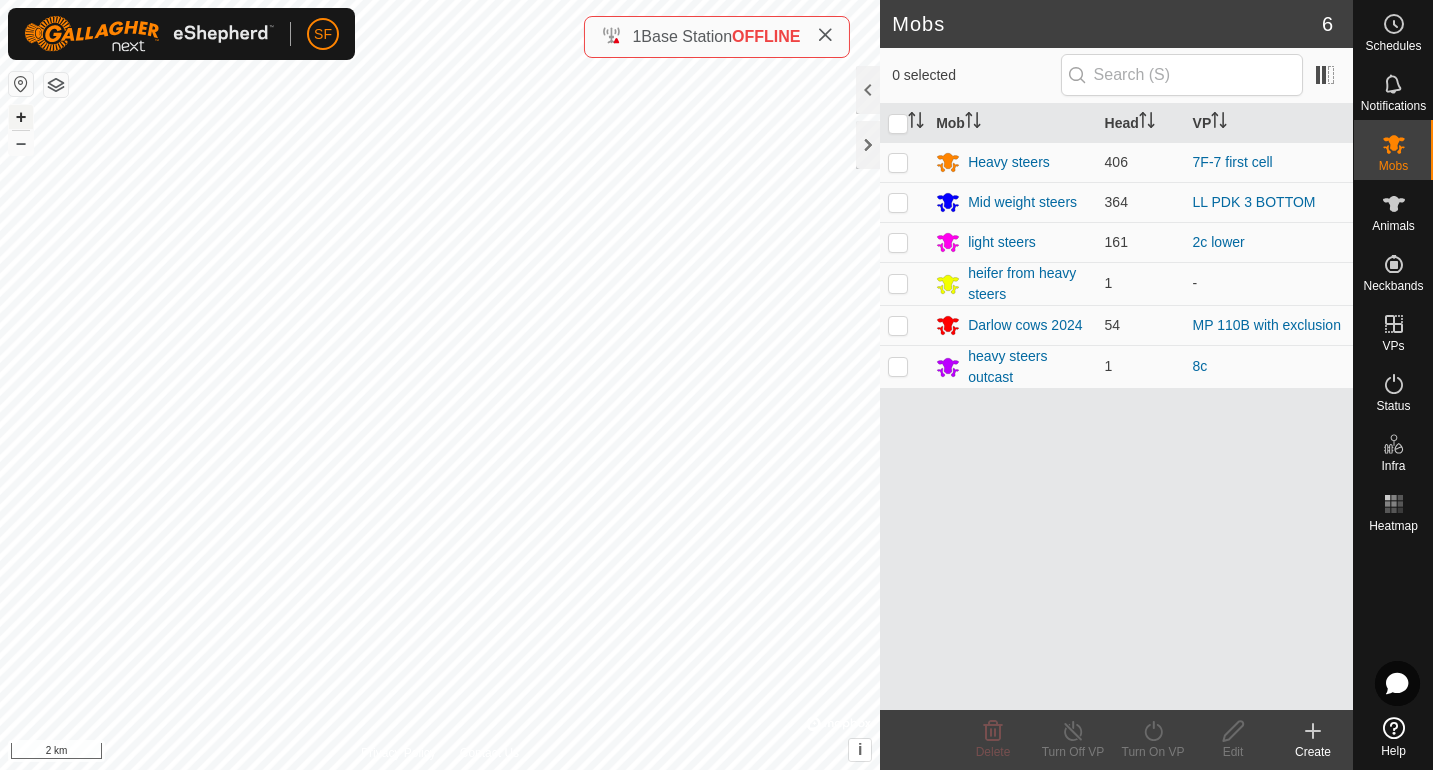 click on "+" at bounding box center [21, 117] 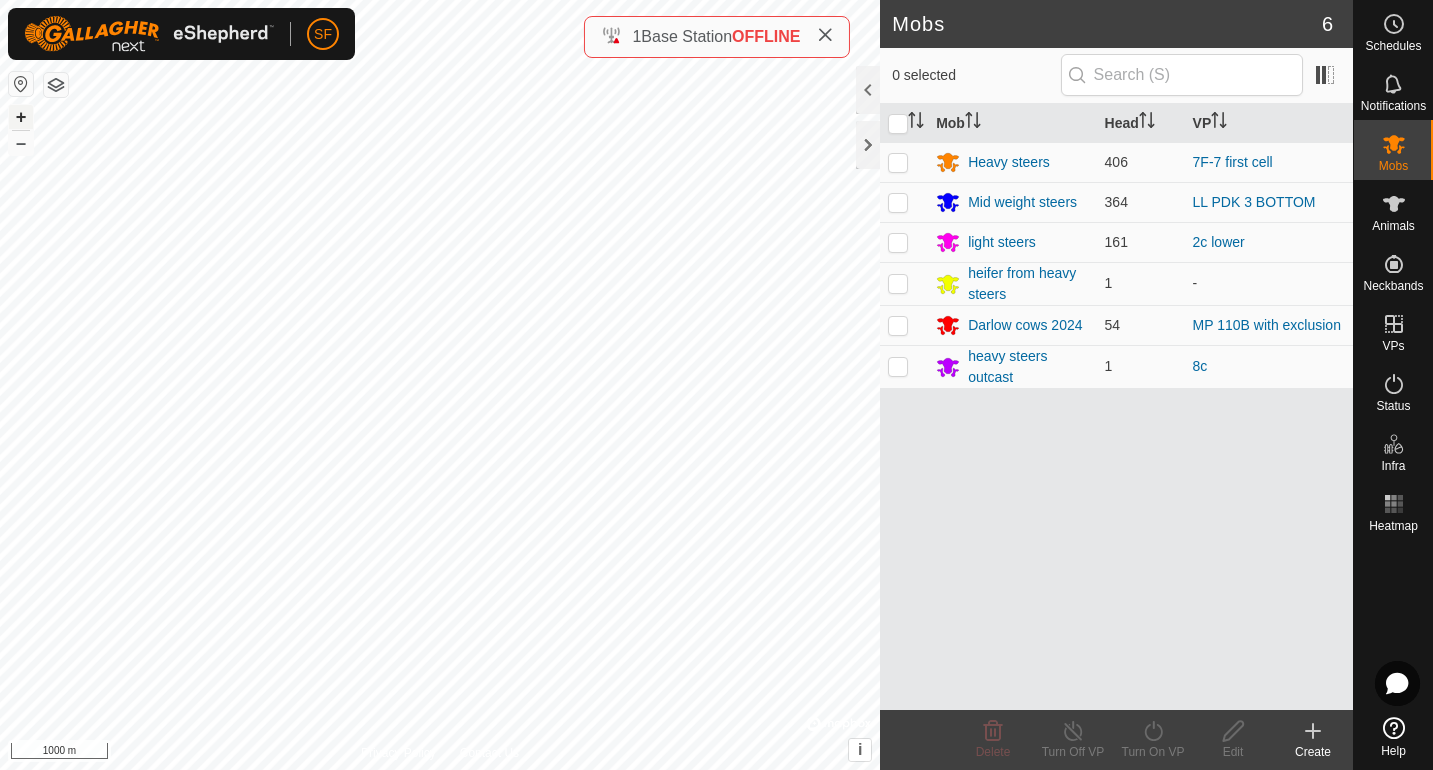 click on "+" at bounding box center [21, 117] 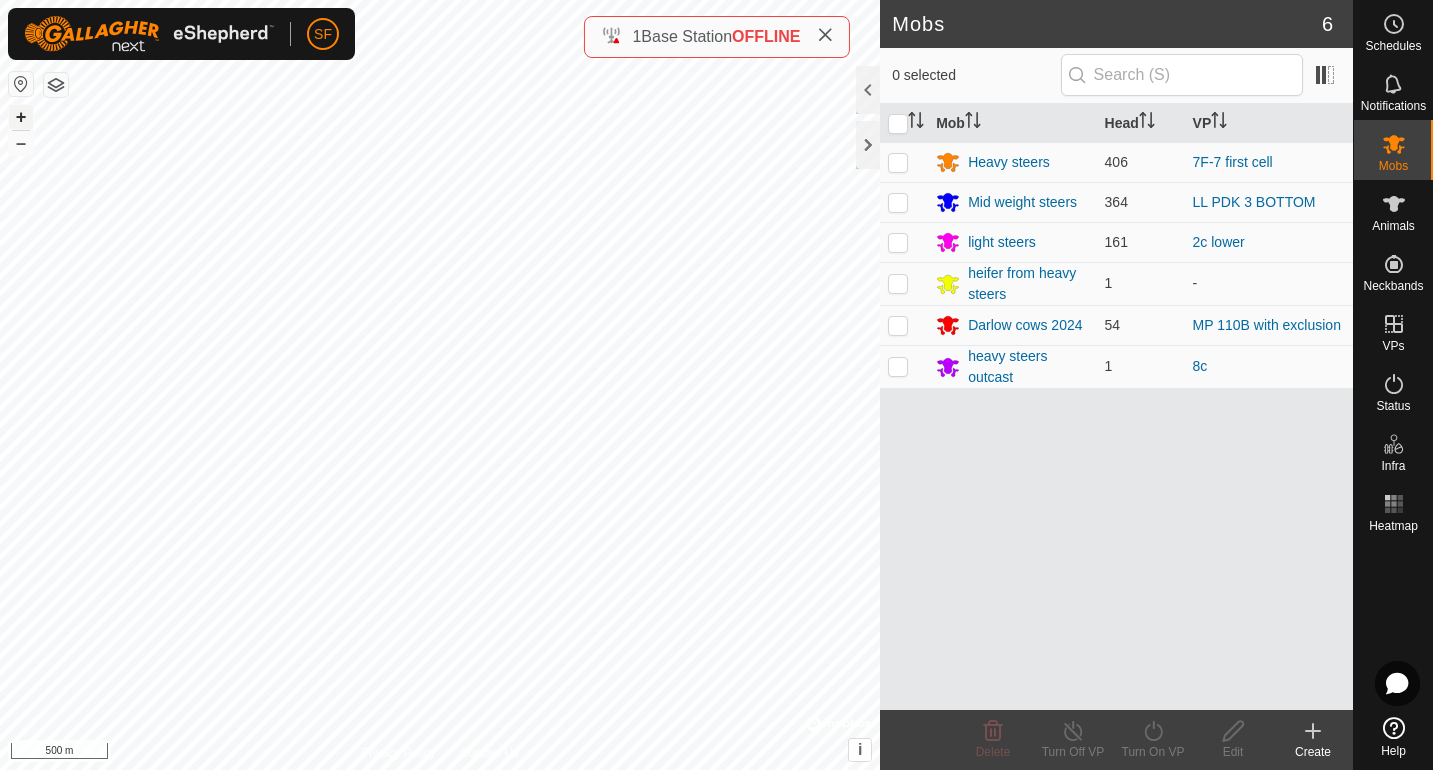 click on "+" at bounding box center [21, 117] 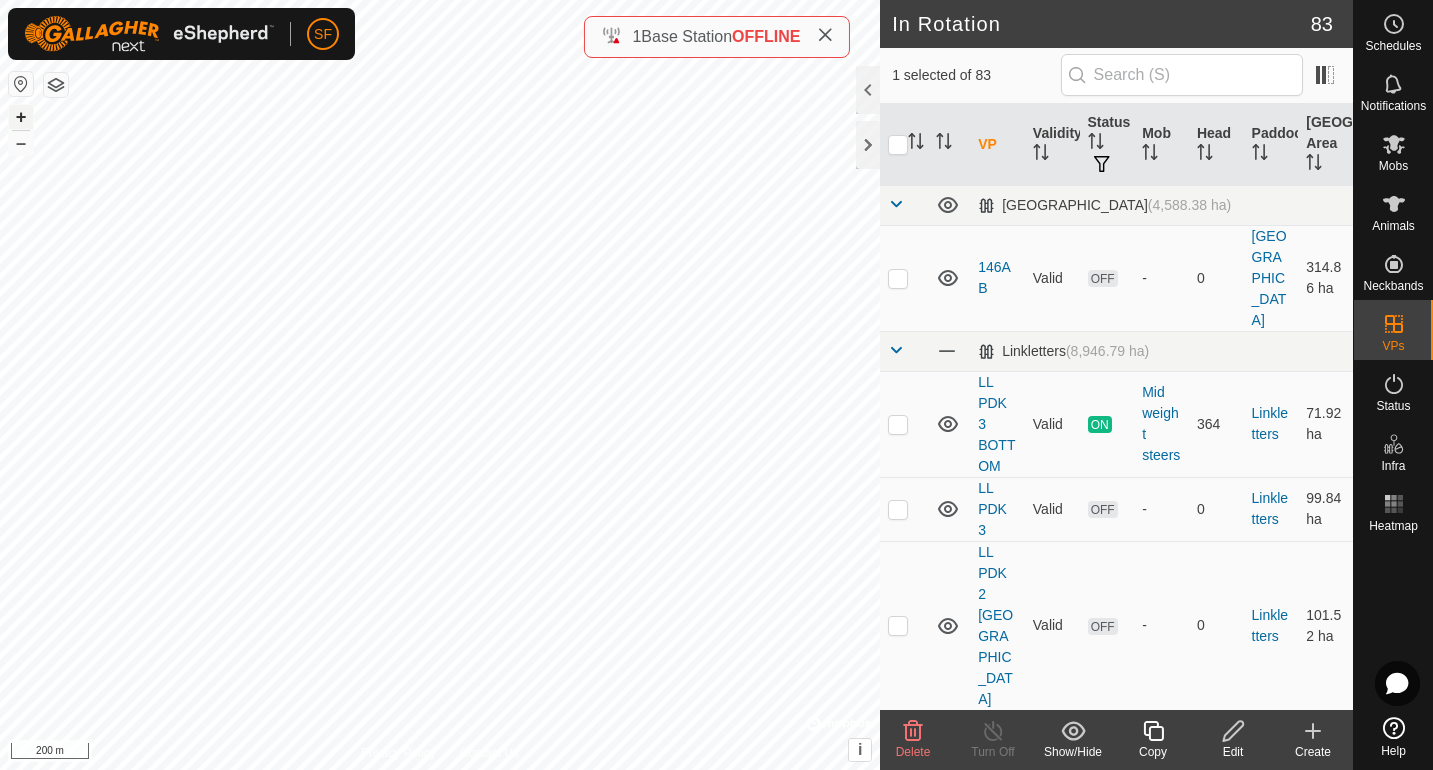 click on "+" at bounding box center [21, 117] 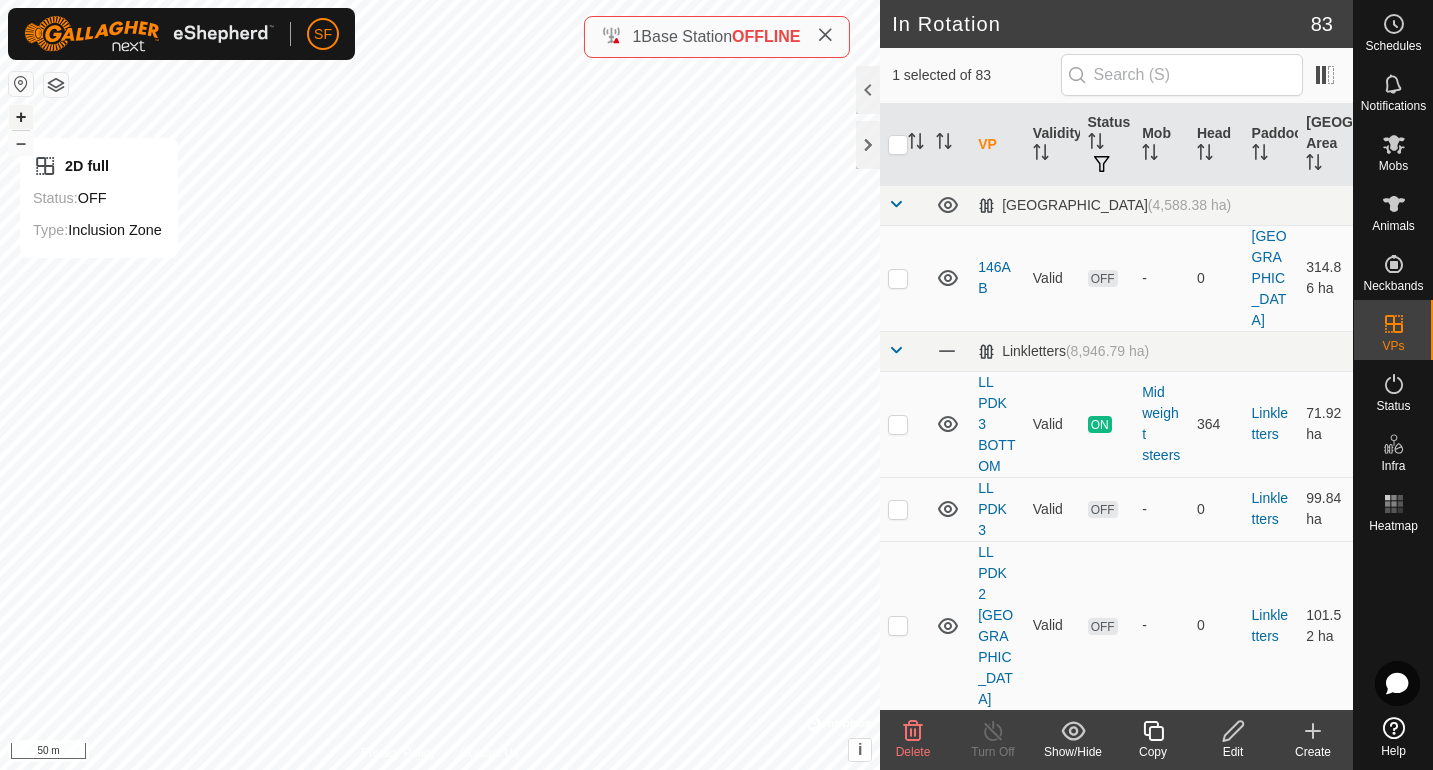click on "+" at bounding box center (21, 117) 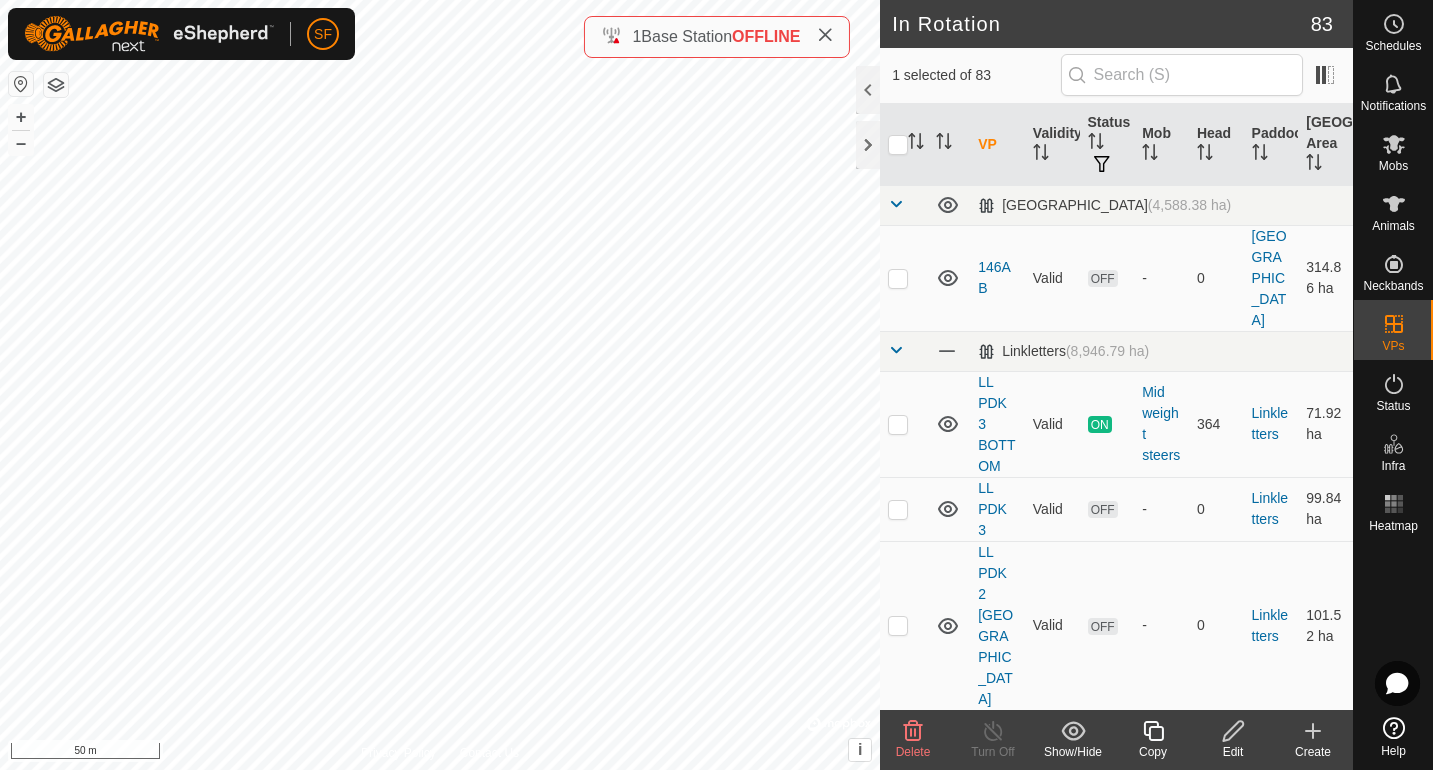 click 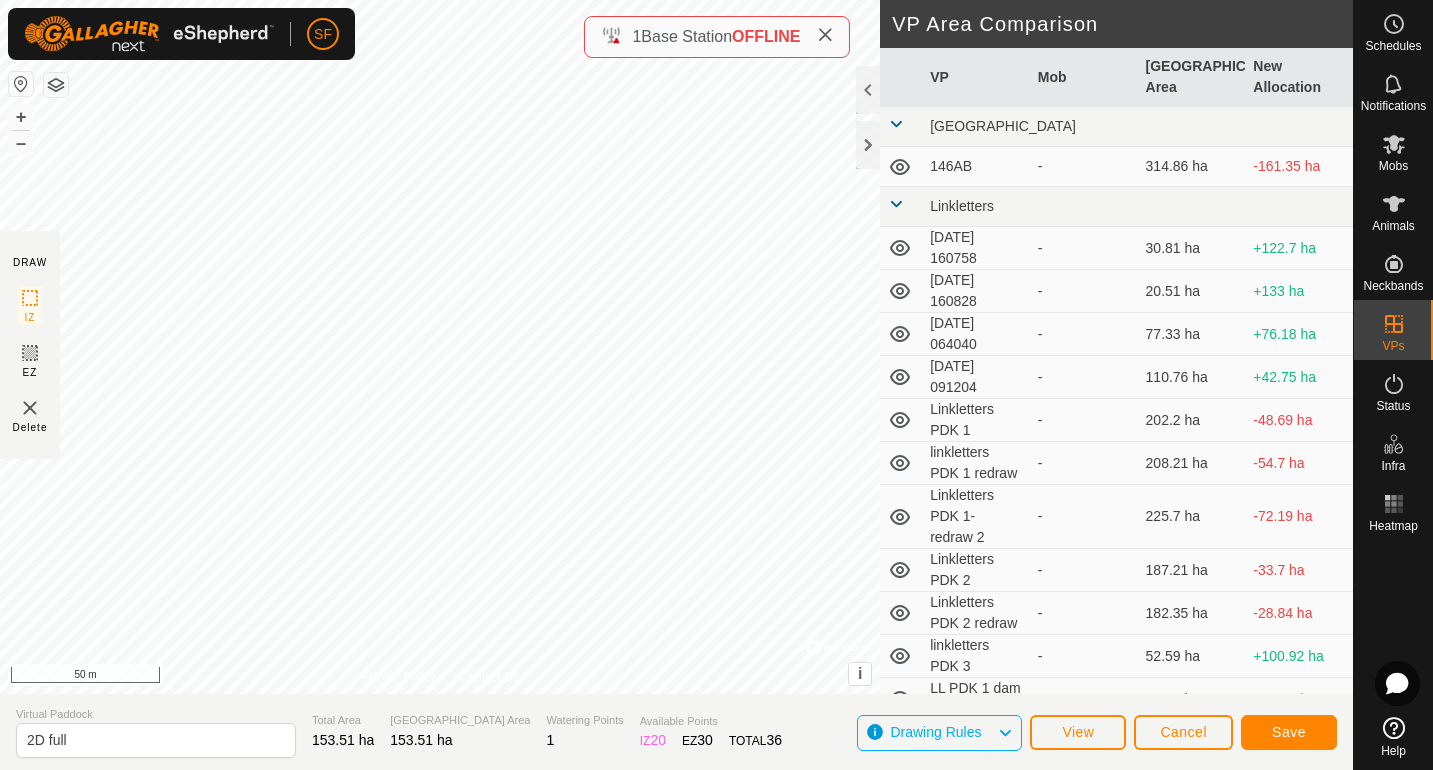 click on "Save" 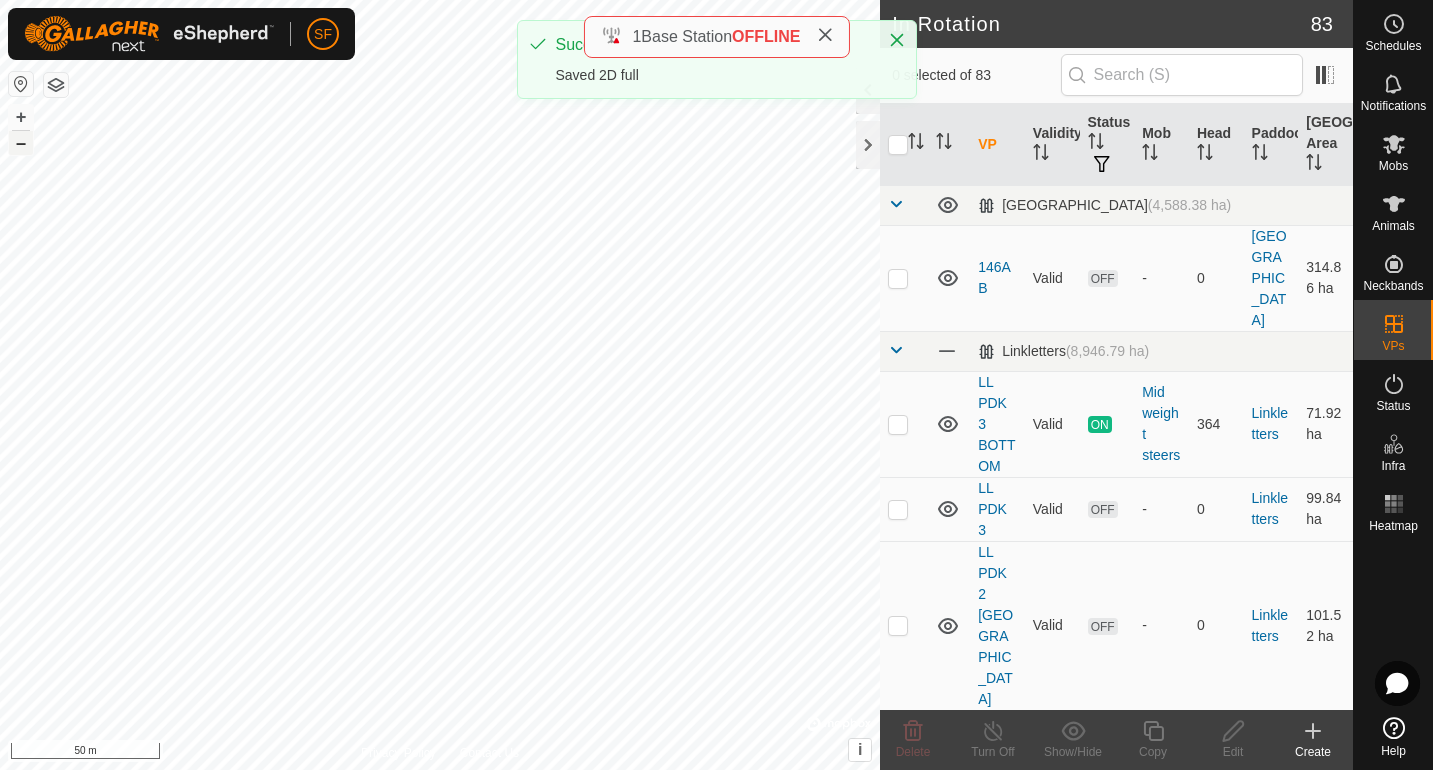 click on "–" at bounding box center [21, 143] 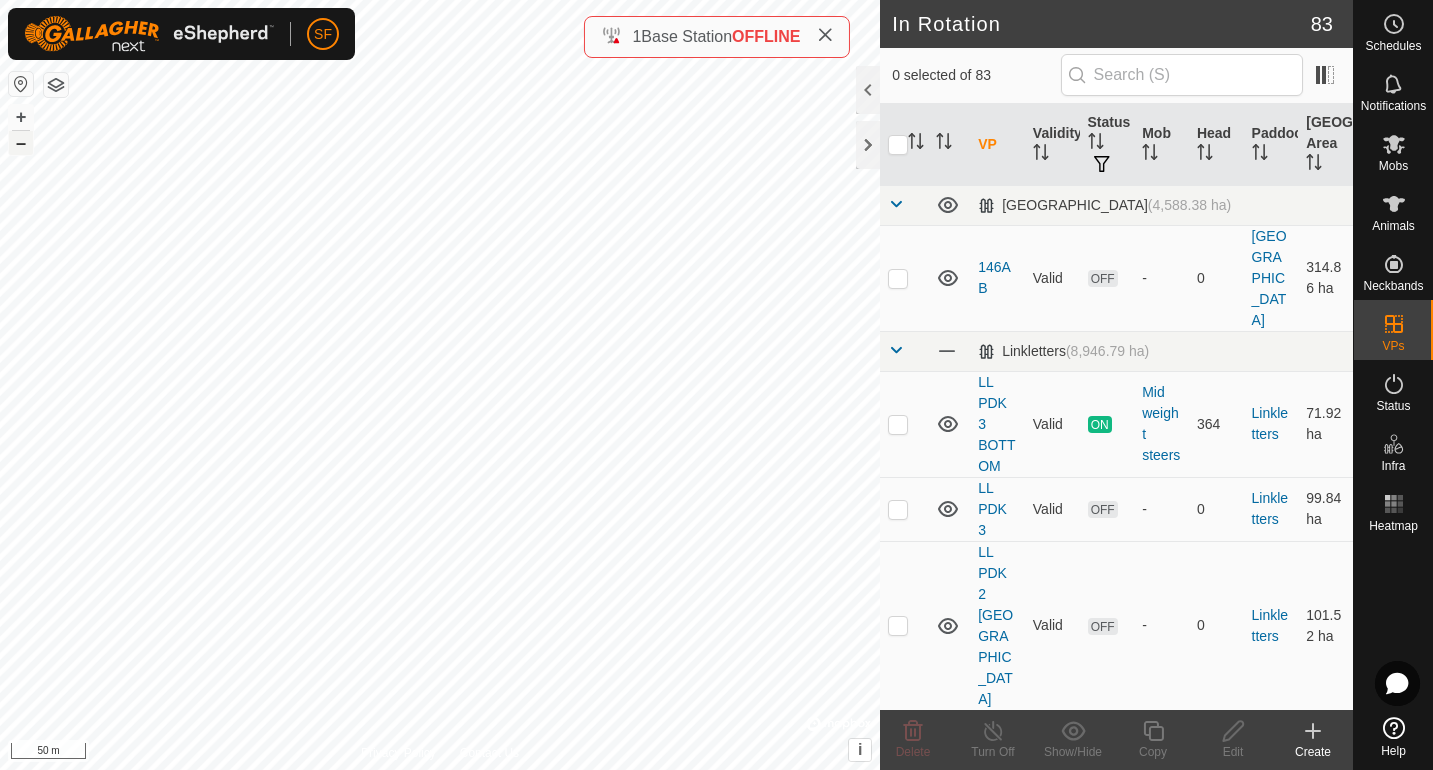 click on "–" at bounding box center (21, 143) 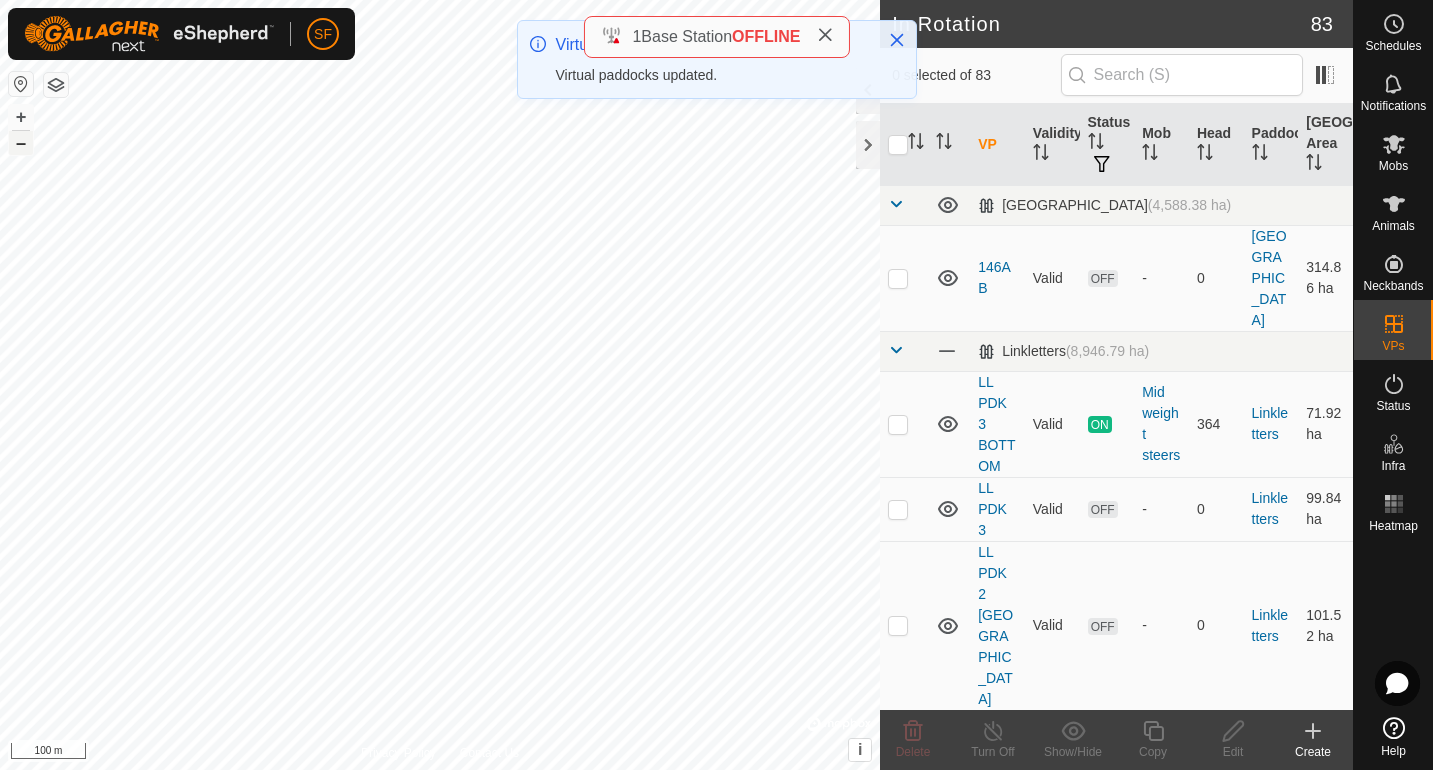 click on "–" at bounding box center (21, 143) 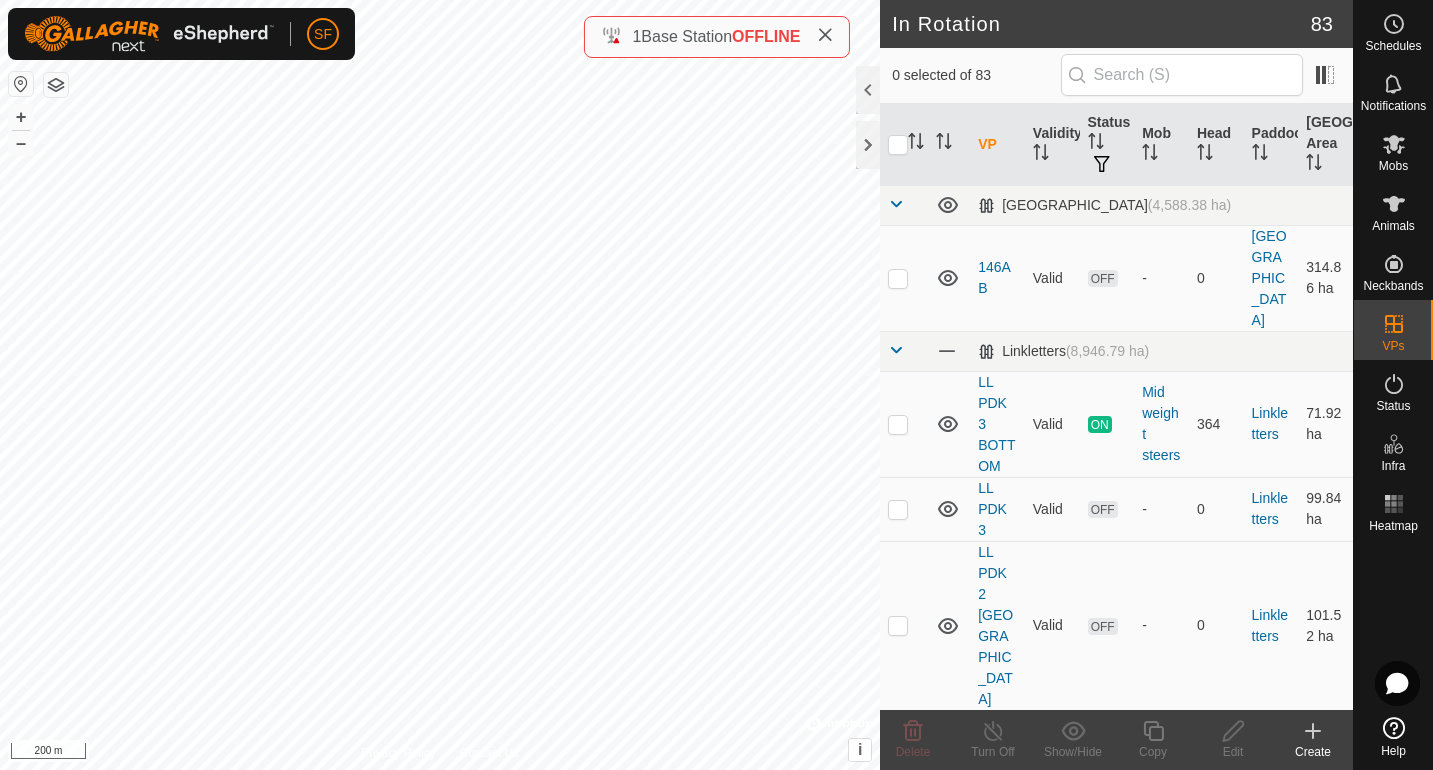 click on "Create" 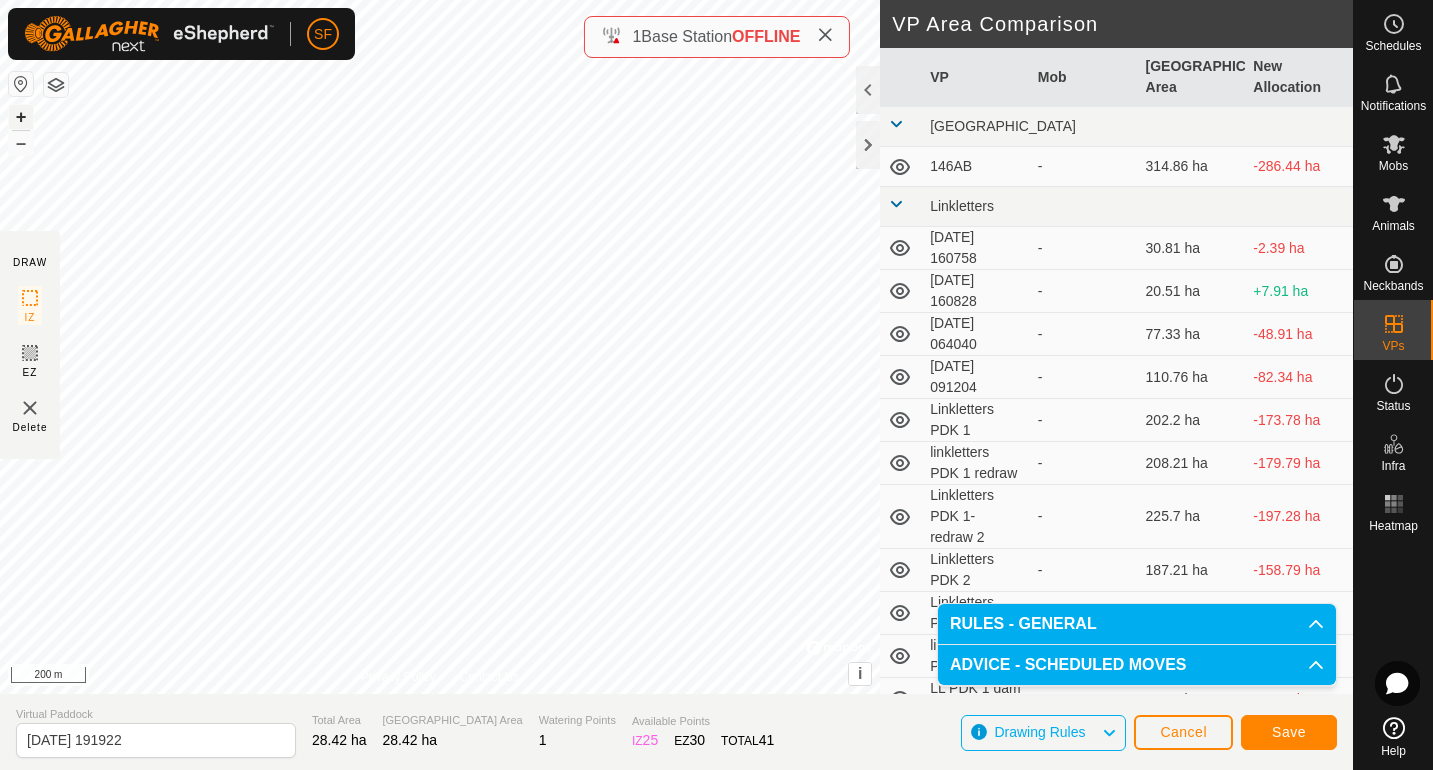 click on "+" at bounding box center (21, 117) 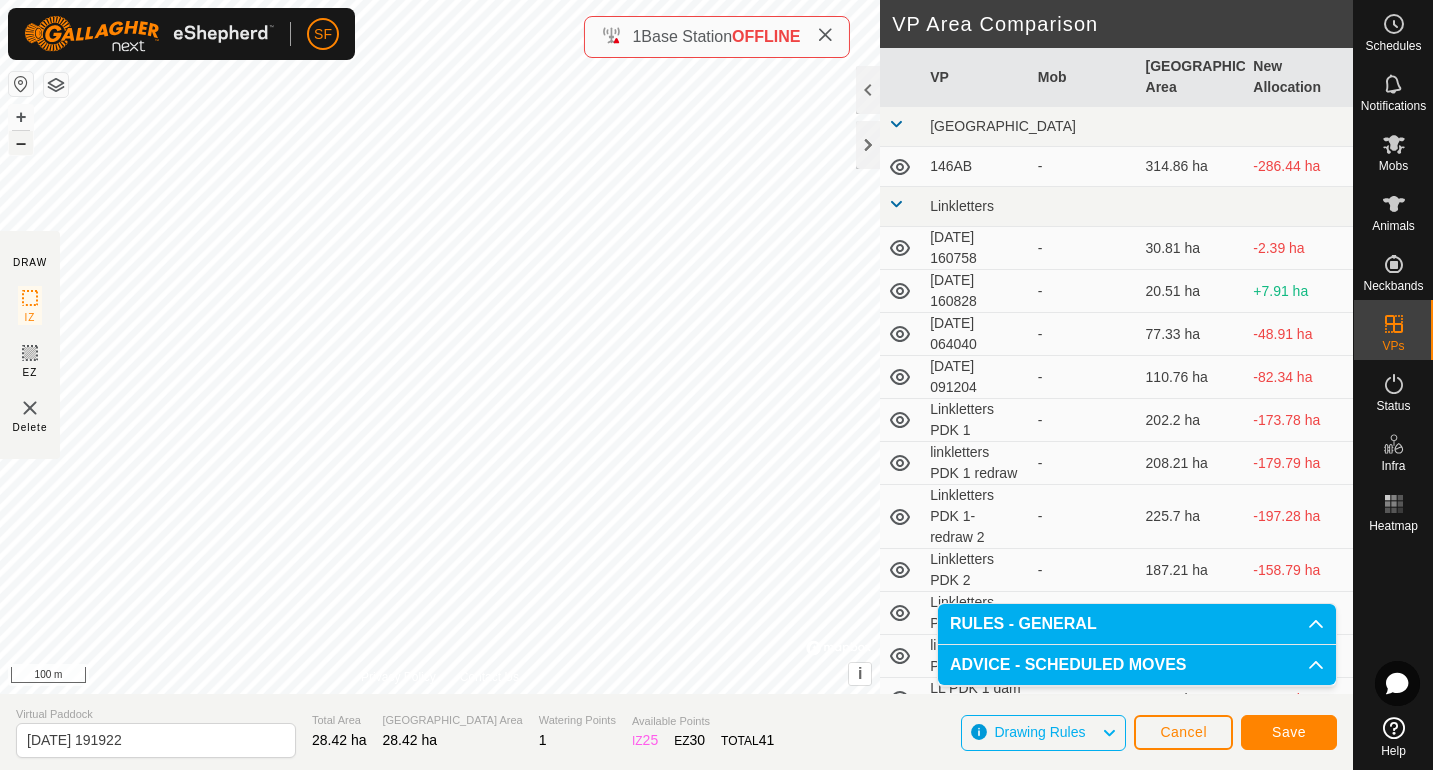click on "–" at bounding box center [21, 143] 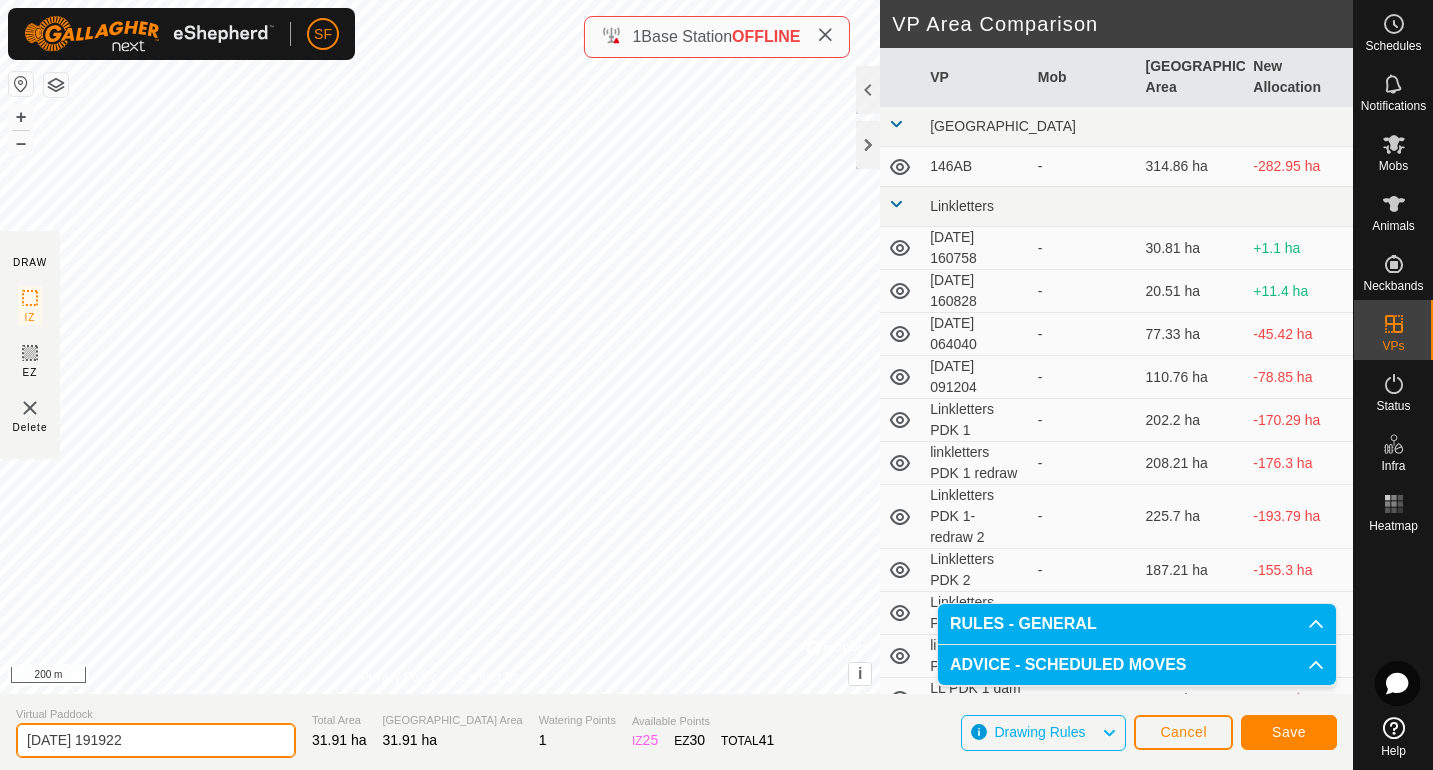 click on "DRAW IZ EZ Delete Privacy Policy Contact Us IZ interior angle must be larger than 80°  (Current: 72.7°) . + – ⇧ i ©  Mapbox , ©  OpenStreetMap ,  Improve this map 200 m VP Area Comparison     VP   Mob   Grazing Area   New Allocation  [GEOGRAPHIC_DATA]  146AB  -  314.86 ha  -282.95 ha Linkletters  [DATE] 160758  -  30.81 ha  +1.1 ha  [DATE] [DATE]  20.51 ha  +11.4 ha  [DATE] 064040  -  77.33 ha  -45.42 ha  [DATE] 091204  -  110.76 ha  -78.85 ha  Linkletters PDK 1  -  202.2 ha  -170.29 ha  linkletters PDK 1 redraw  -  208.21 ha  -176.3 ha  Linkletters PDK 1- redraw 2  -  225.7 ha  -193.79 ha  Linkletters PDK 2  -  187.21 ha  -155.3 ha  Linkletters PDK 2 redraw  -  182.35 ha  -150.44 ha  linkletters PDK 3  -  52.59 ha  -20.68 ha  LL PDK 1 dam 1  -  97.07 ha  -65.16 ha  LL PDK 1 dam east  -  52.28 ha  -20.37 ha  LL PDK 1 dam north  -  36.83 ha  -4.92 ha  LL PDK 1 dam north east  -  65.94 ha  -34.03 ha  LL PDK 1 dam north west  -  43.15 ha  -11.24 ha  LL PDK 1 dam south west  -  45.46 ha  - - - -" 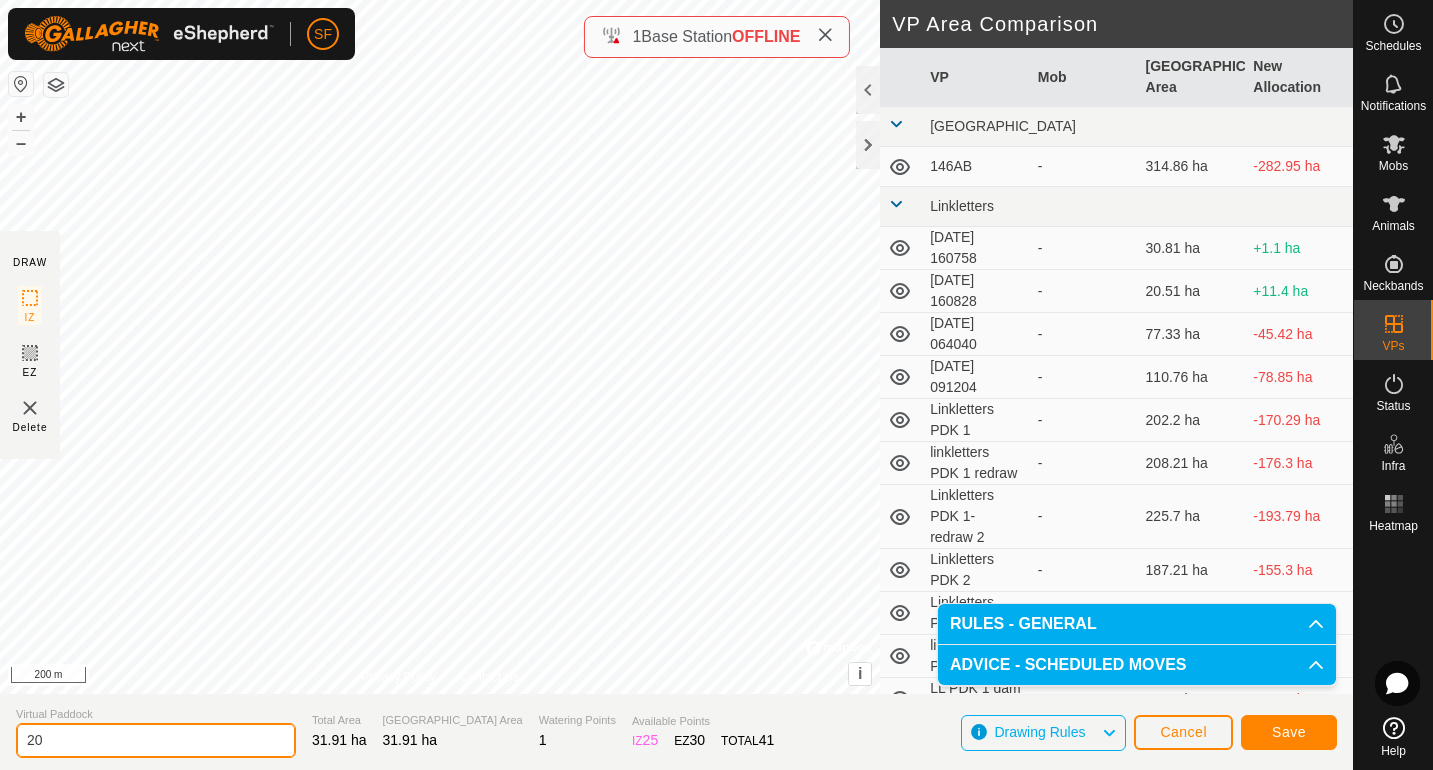 type on "2" 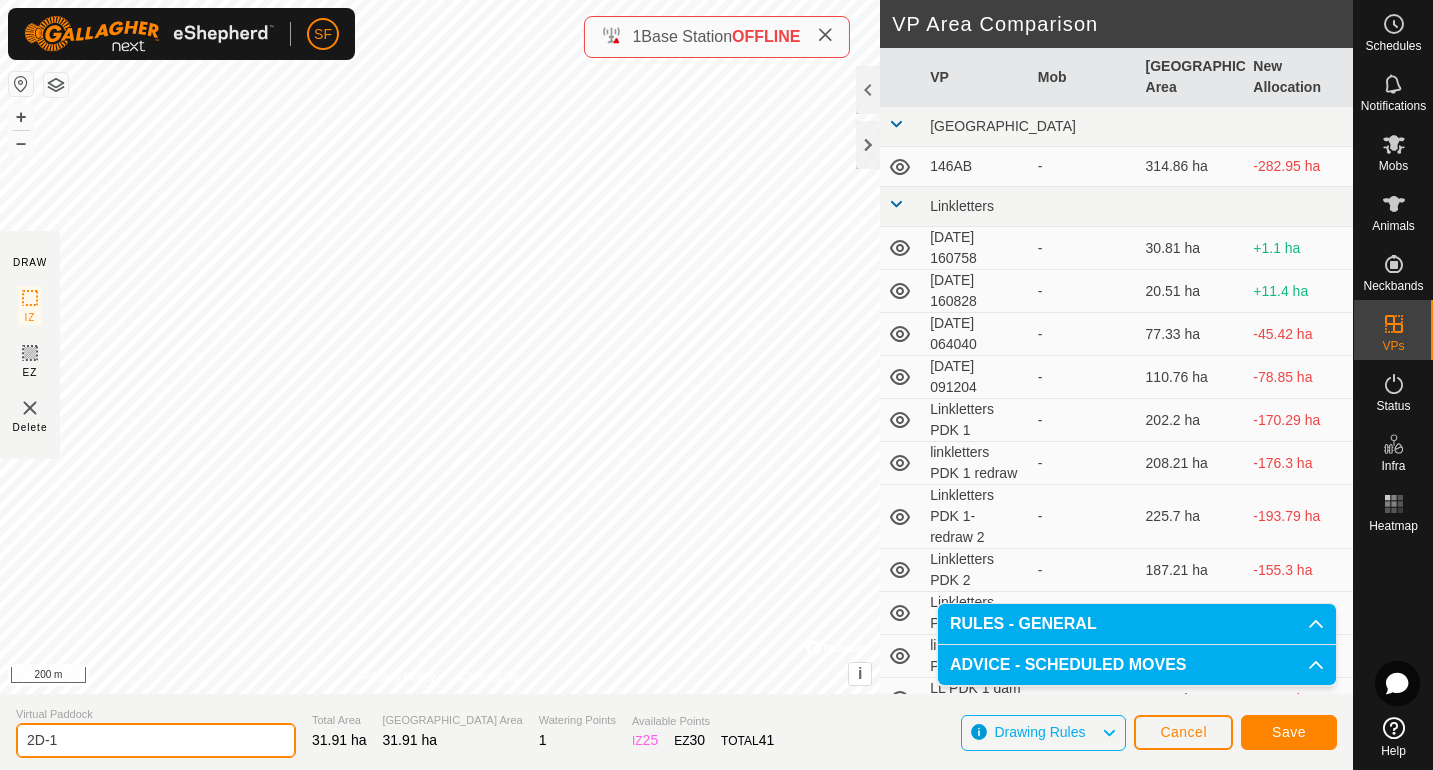 type on "2D-1" 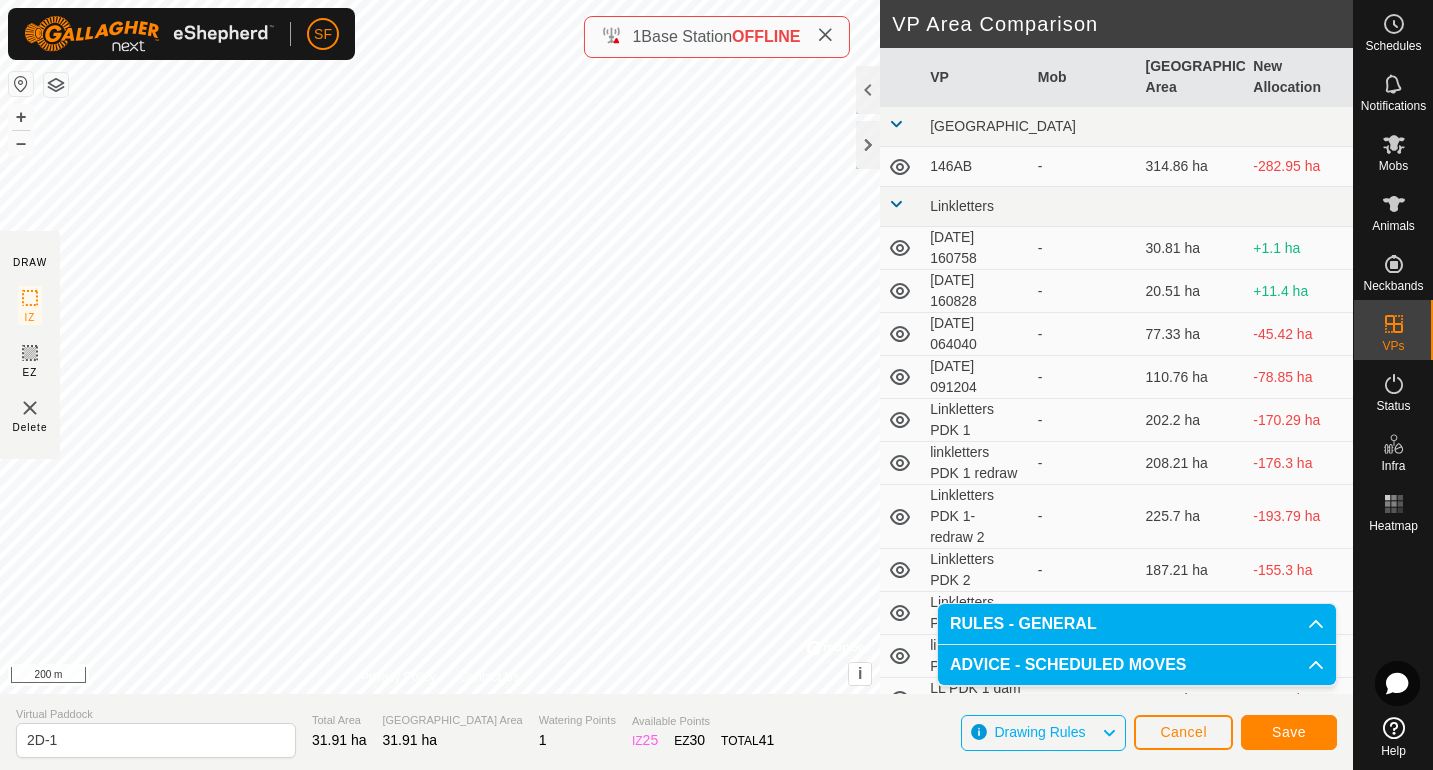 click on "Save" 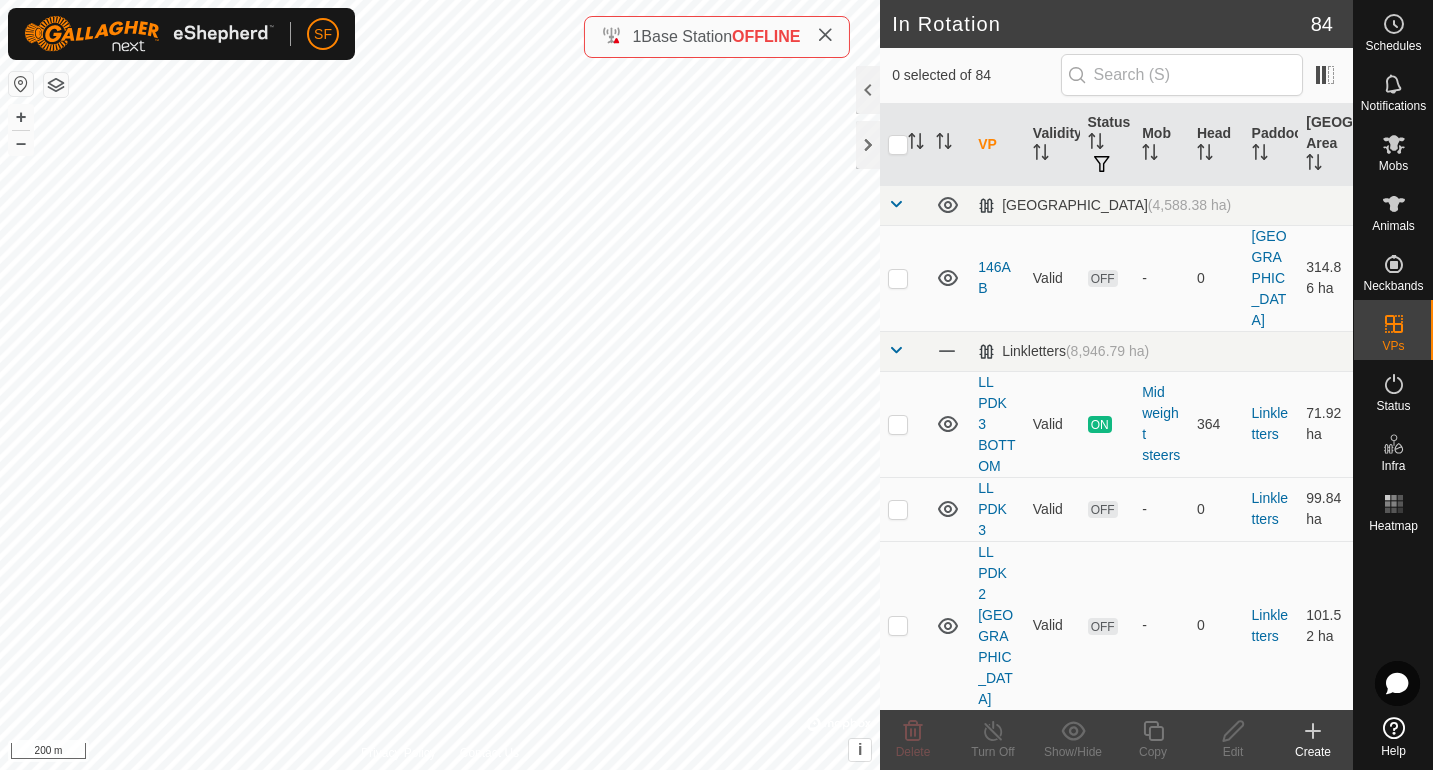 click 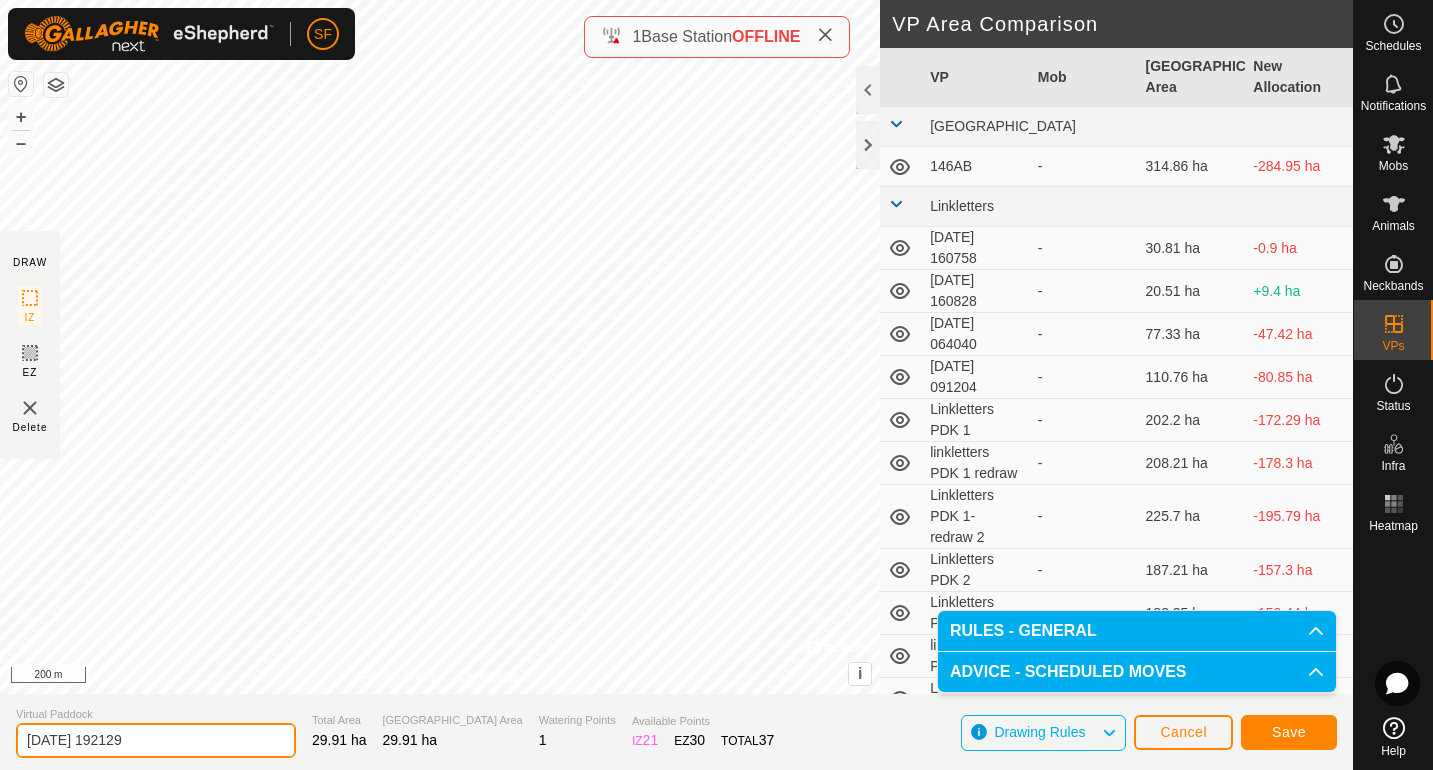 drag, startPoint x: 165, startPoint y: 737, endPoint x: 0, endPoint y: 726, distance: 165.36626 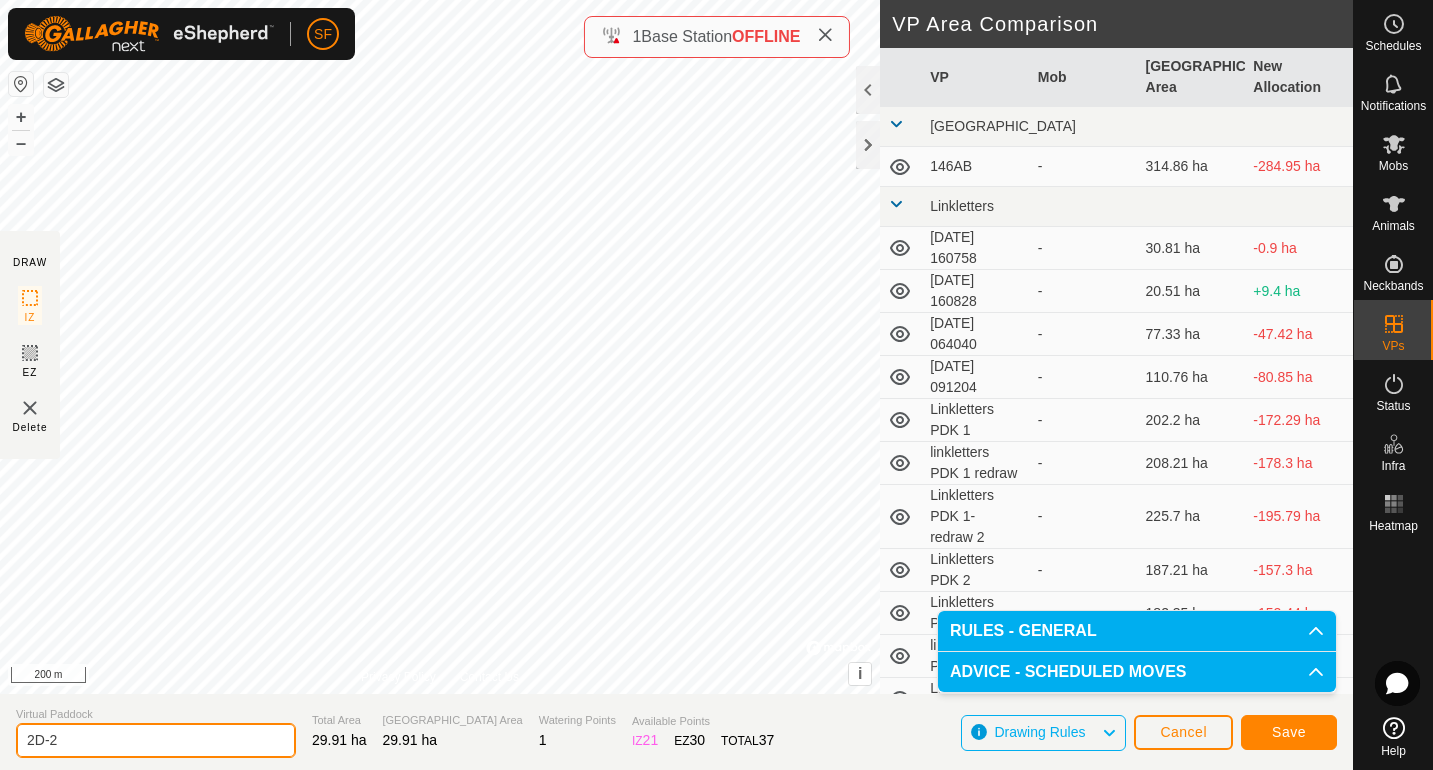 type on "2D-2" 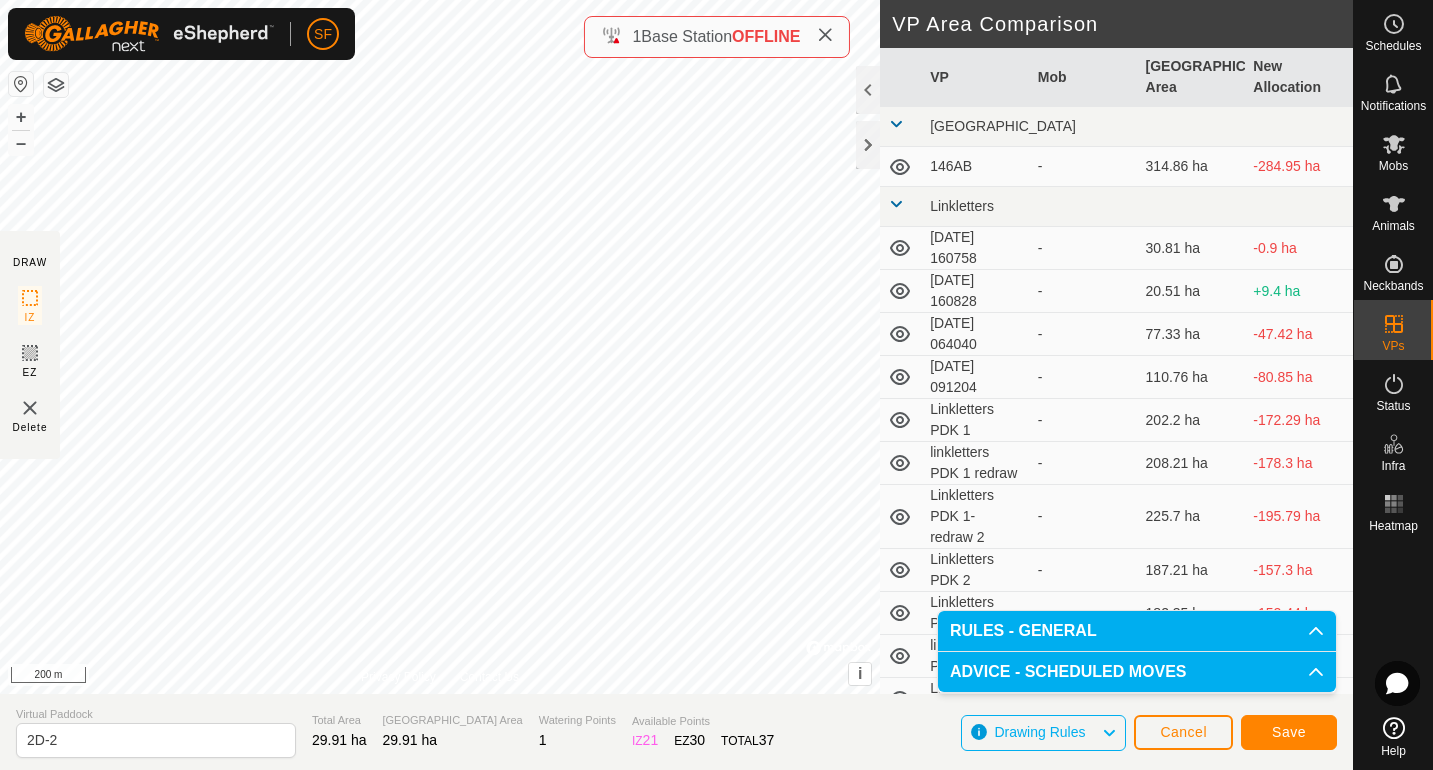 click on "Save" 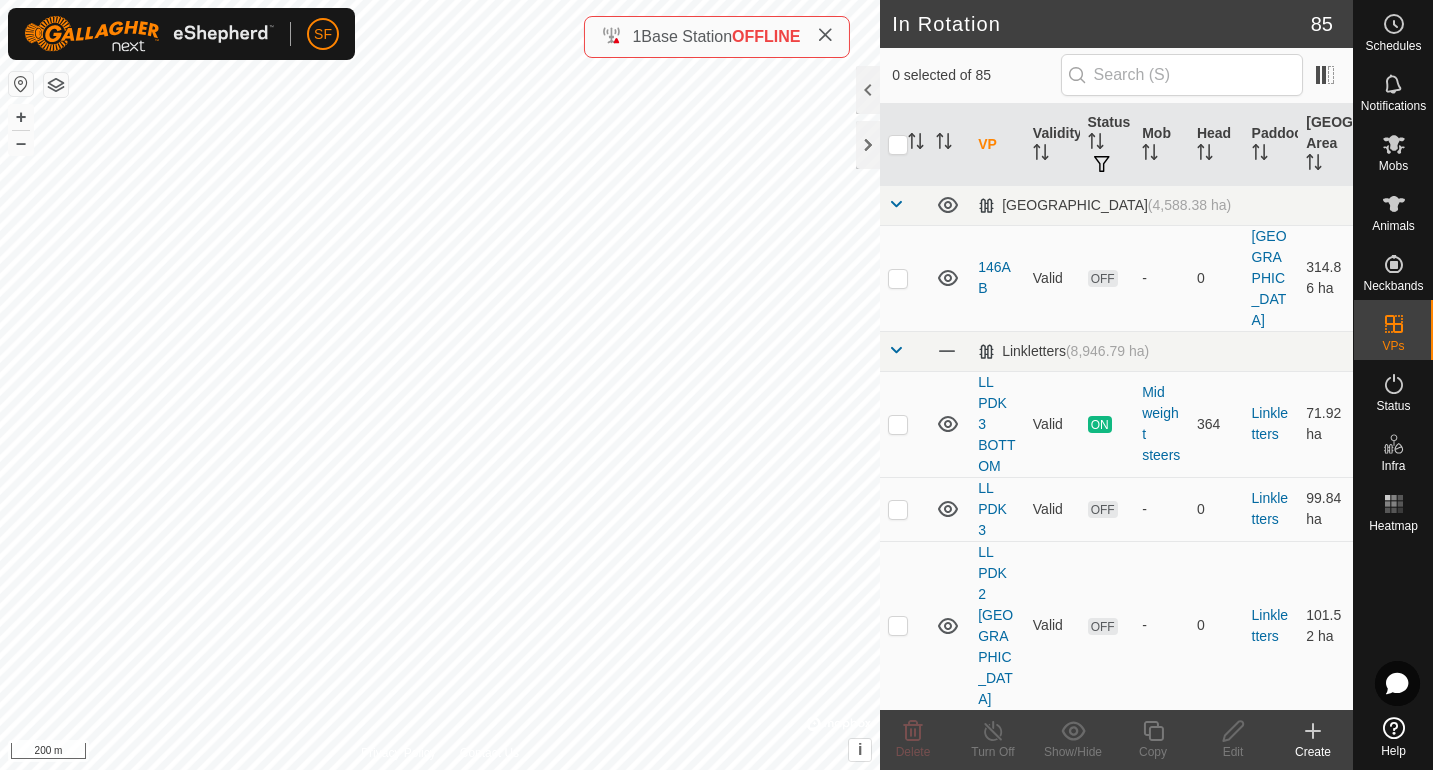 click 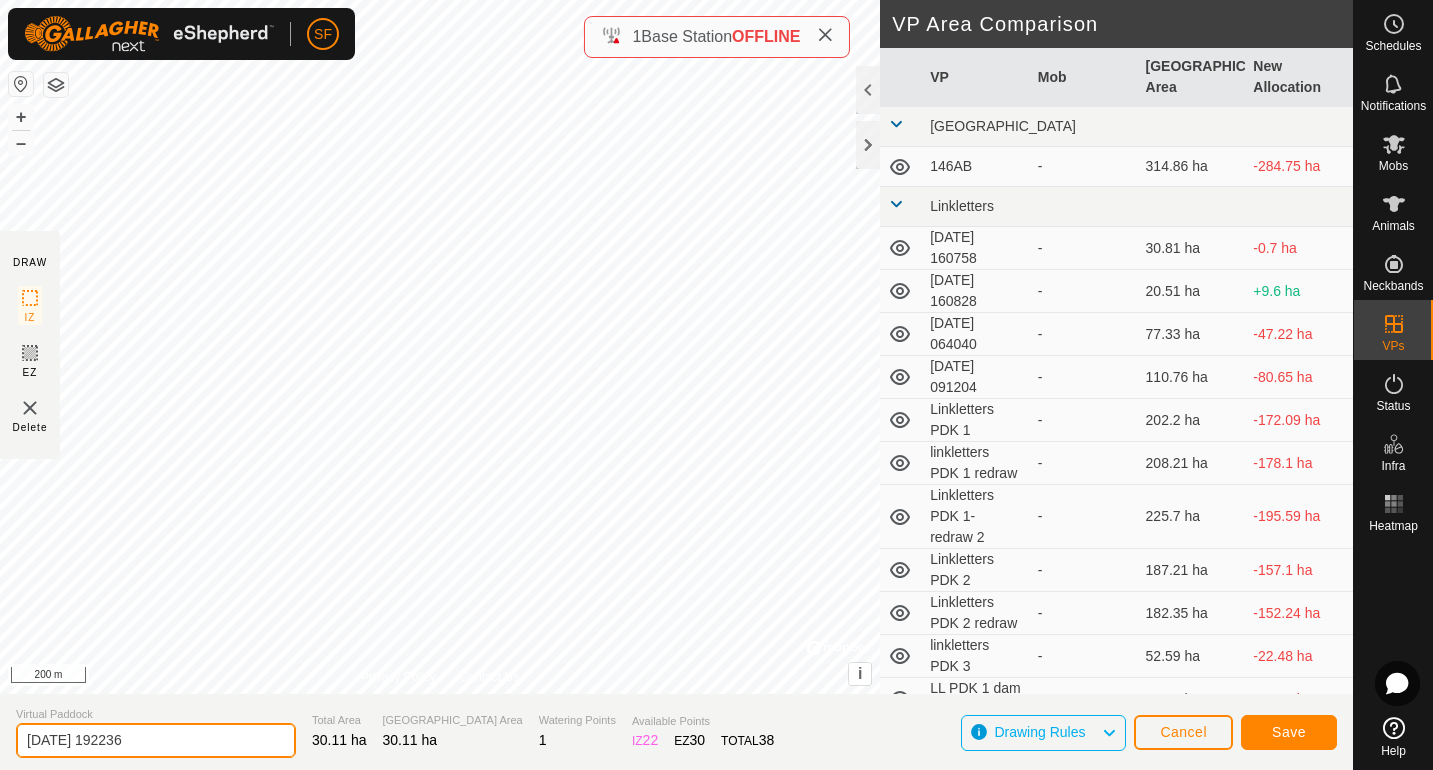 drag, startPoint x: 180, startPoint y: 743, endPoint x: 1, endPoint y: 720, distance: 180.4716 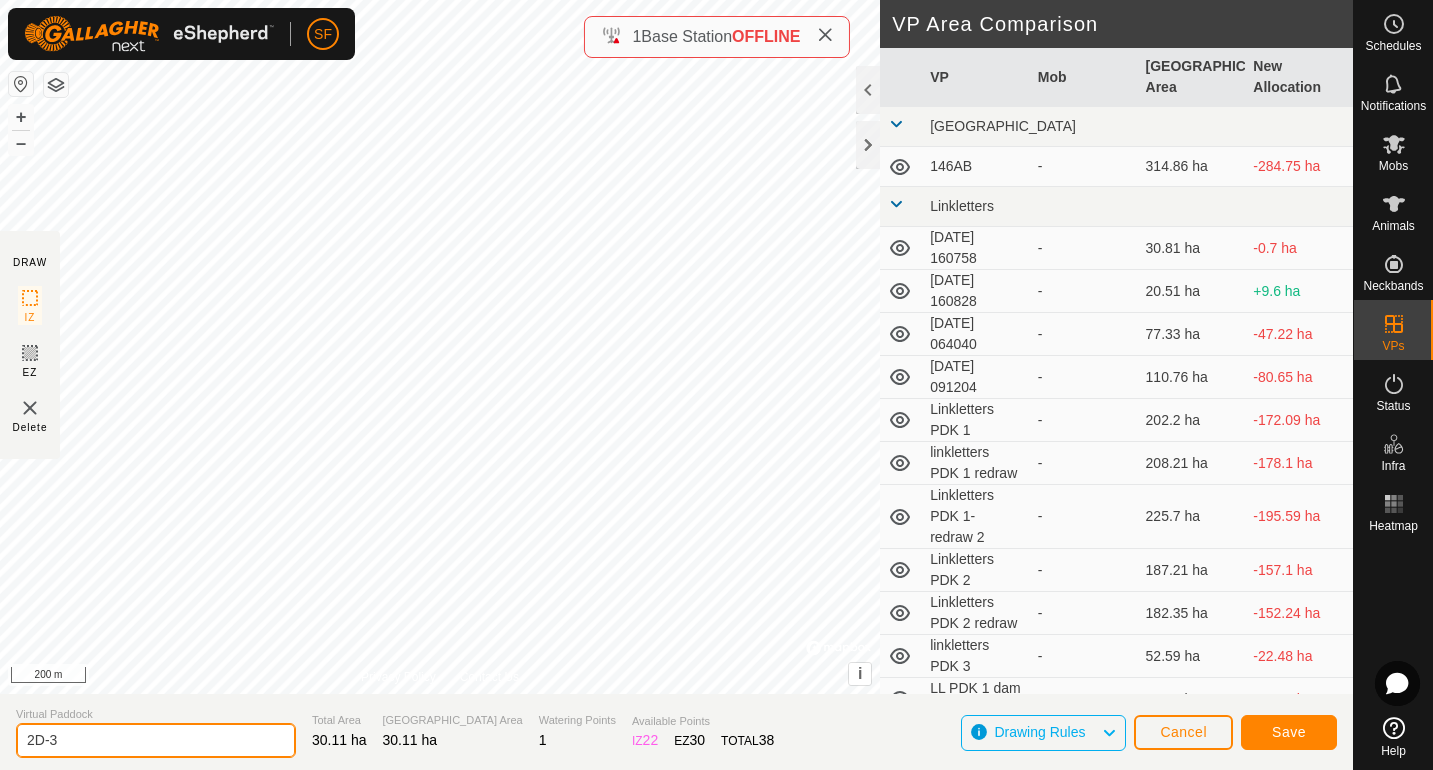 type on "2D-3" 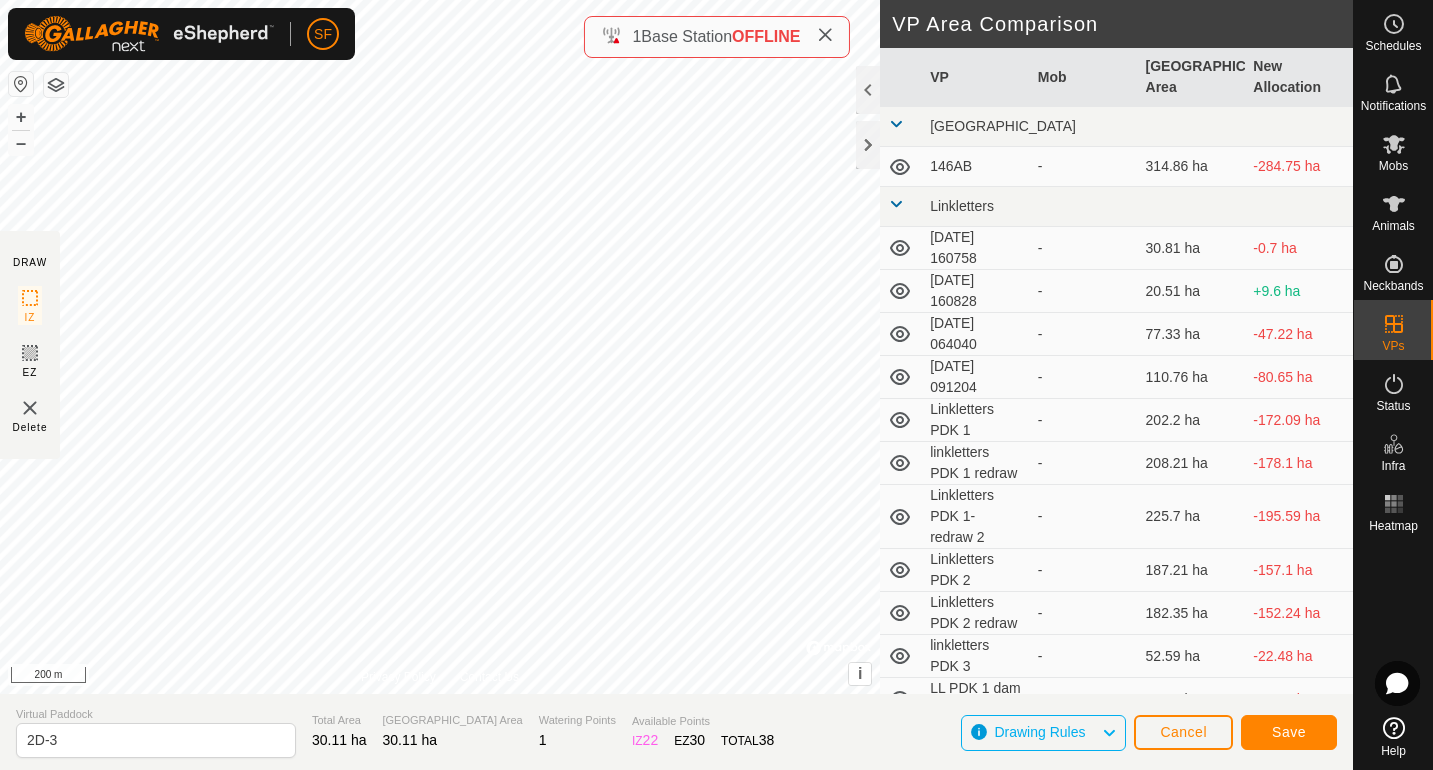 click on "Save" 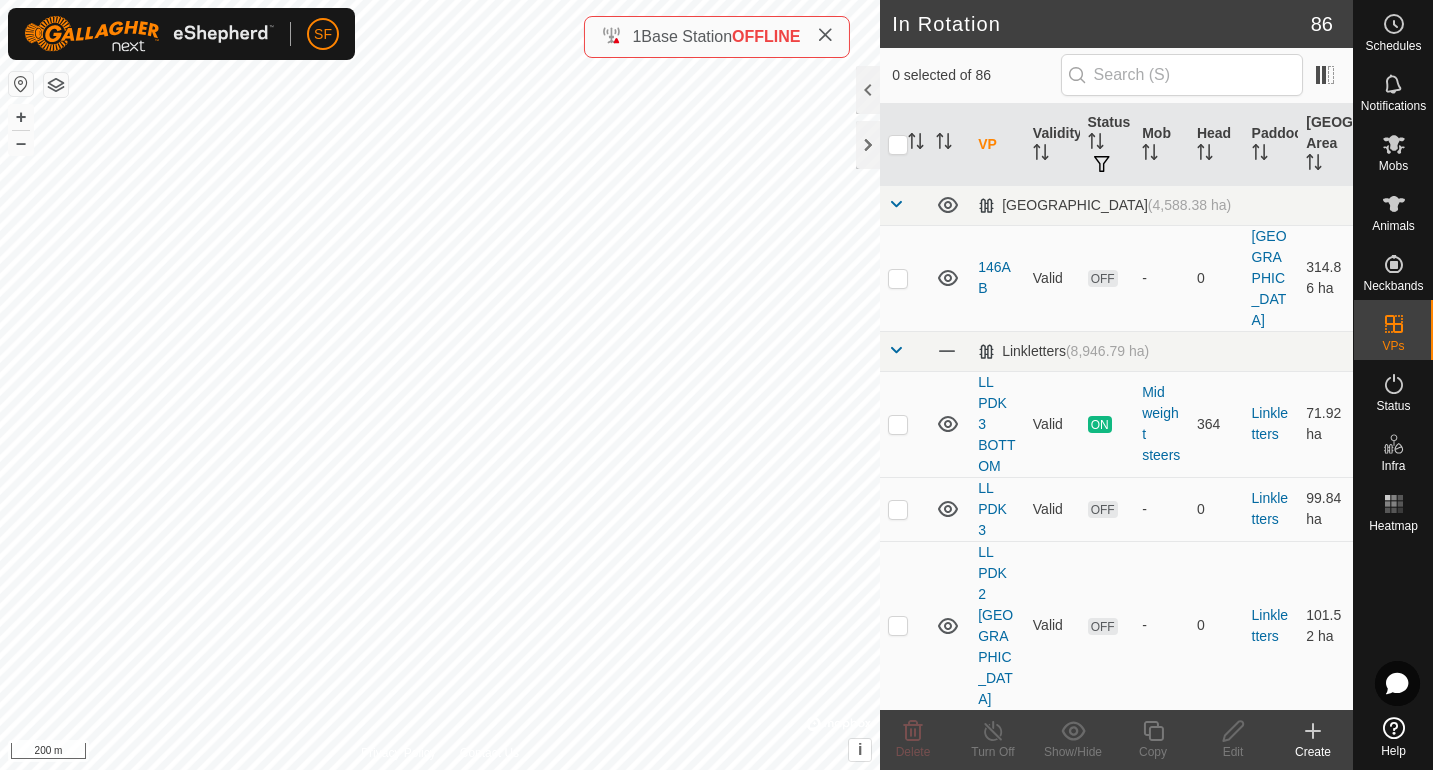 click 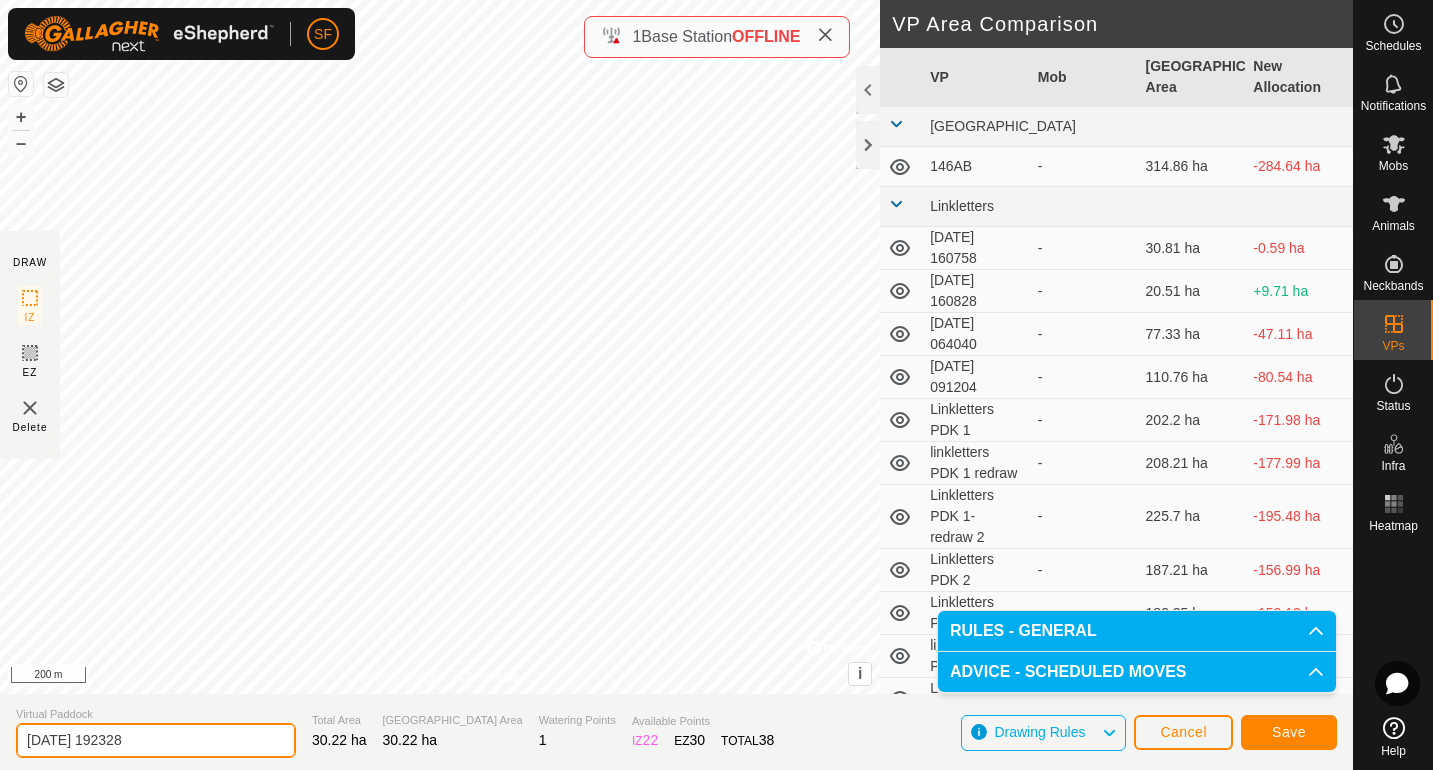 drag, startPoint x: 168, startPoint y: 736, endPoint x: 0, endPoint y: 733, distance: 168.02678 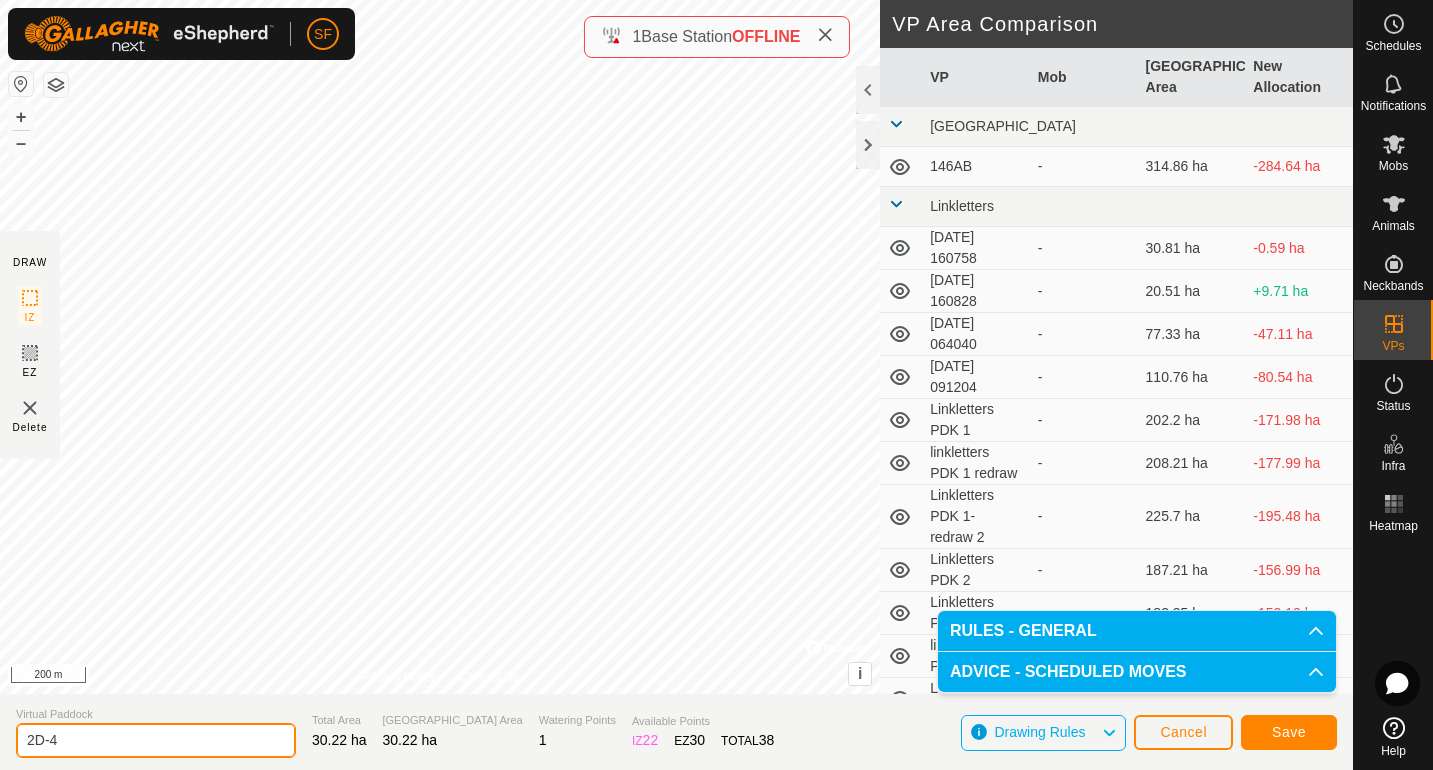type on "2D-4" 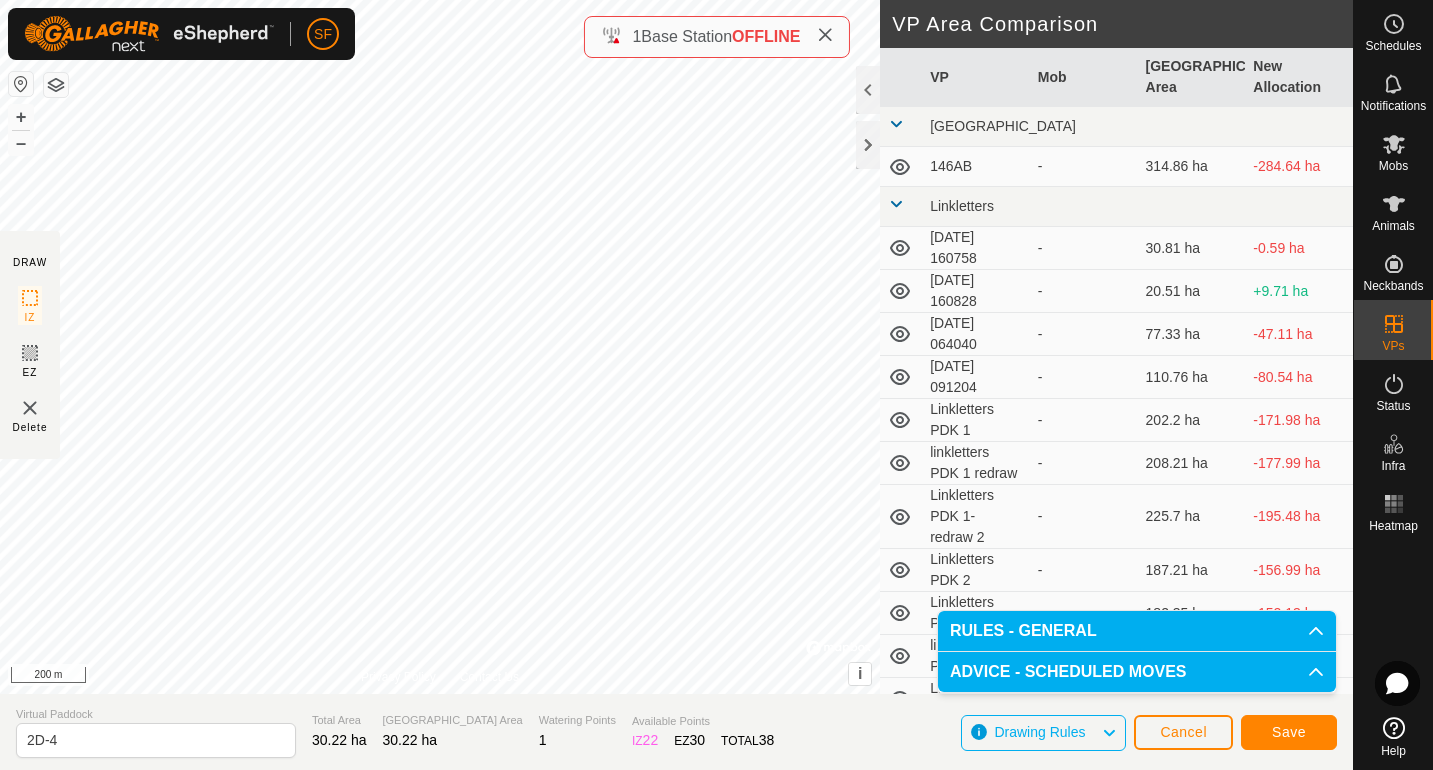 click on "Save" 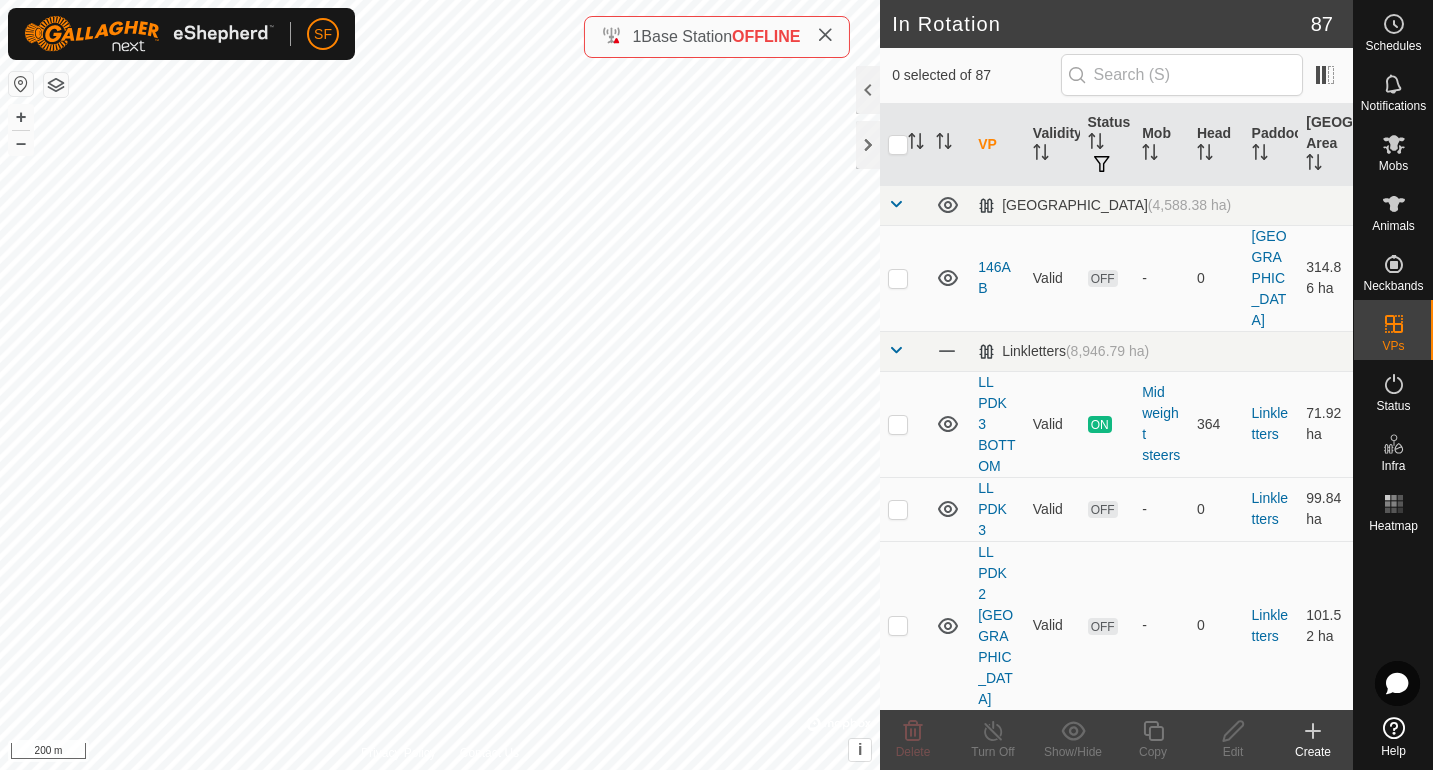 click 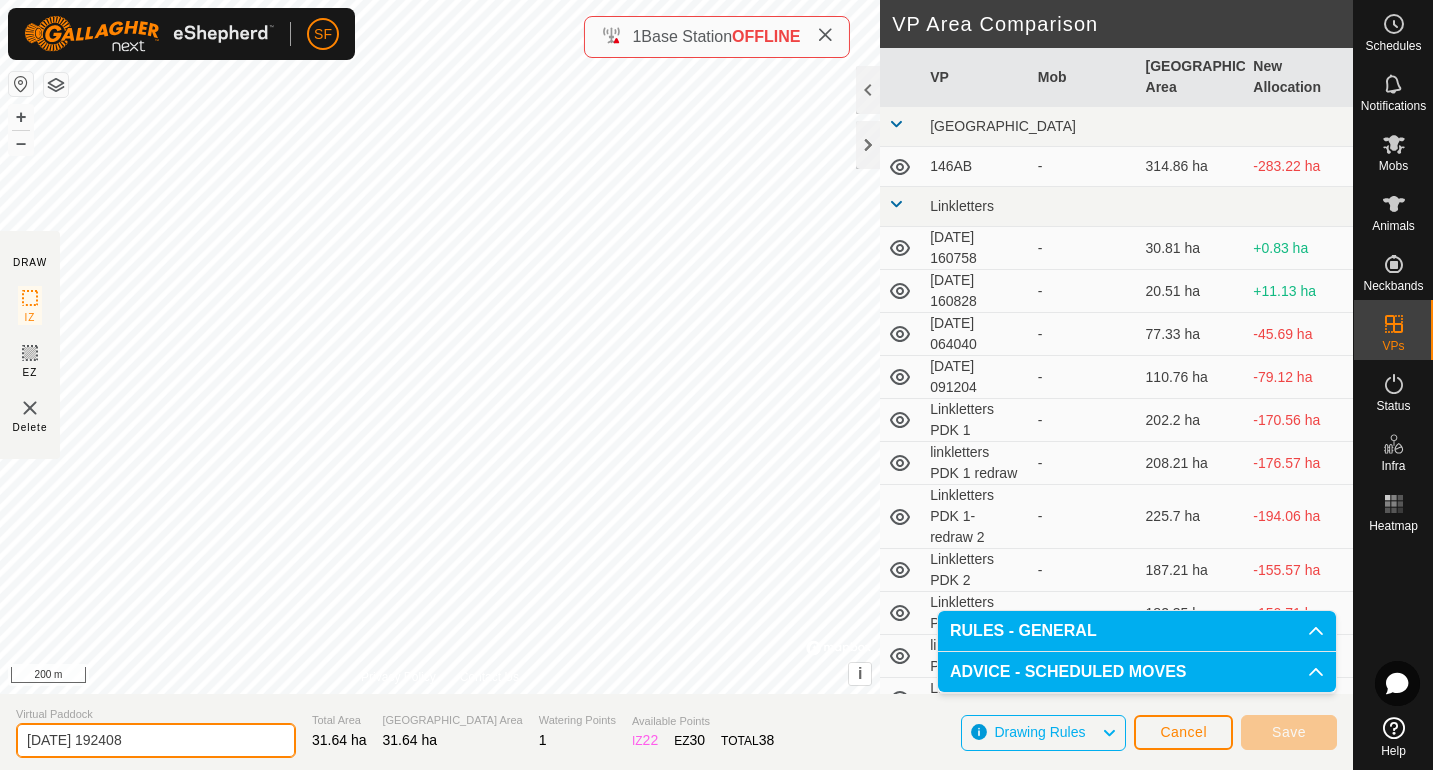 drag, startPoint x: 174, startPoint y: 742, endPoint x: 24, endPoint y: 722, distance: 151.32745 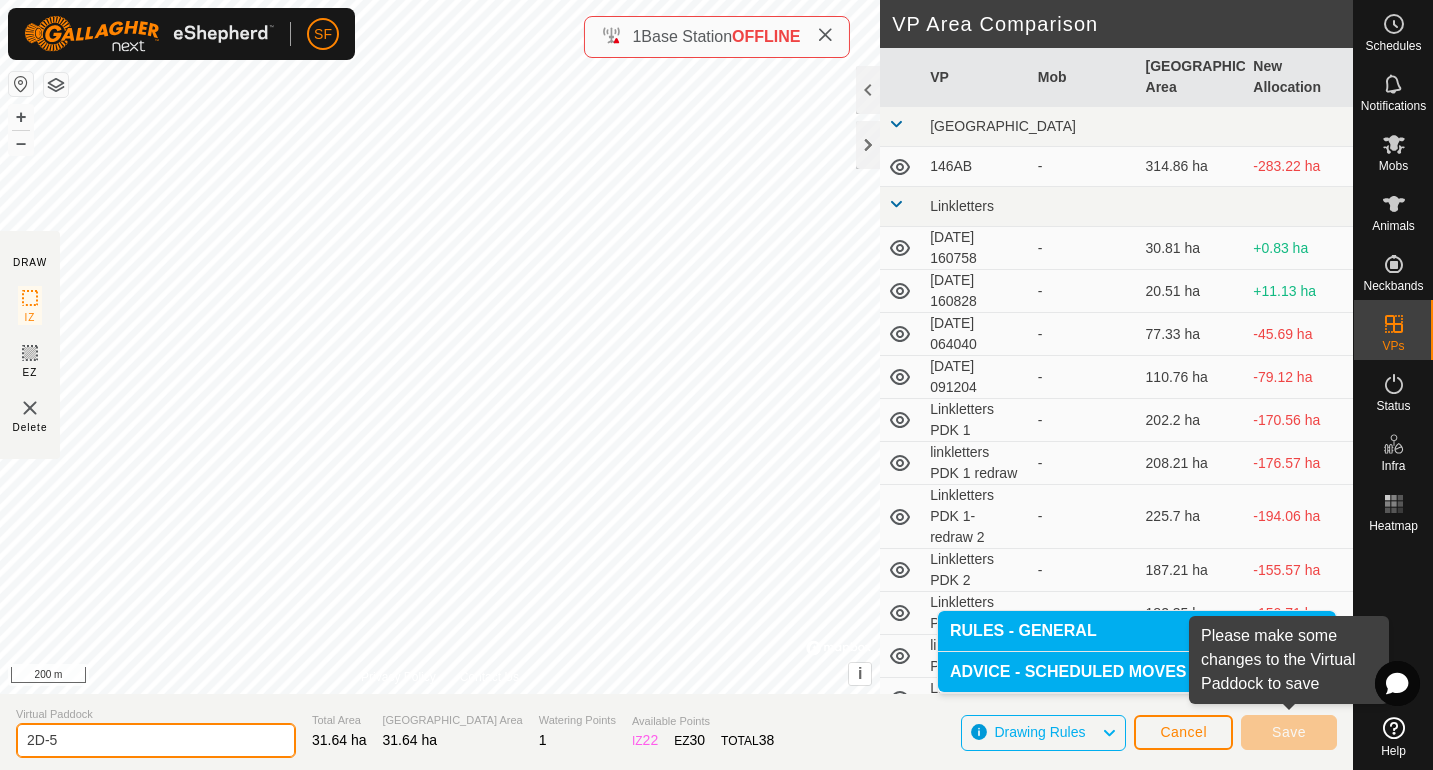 type on "2D-5" 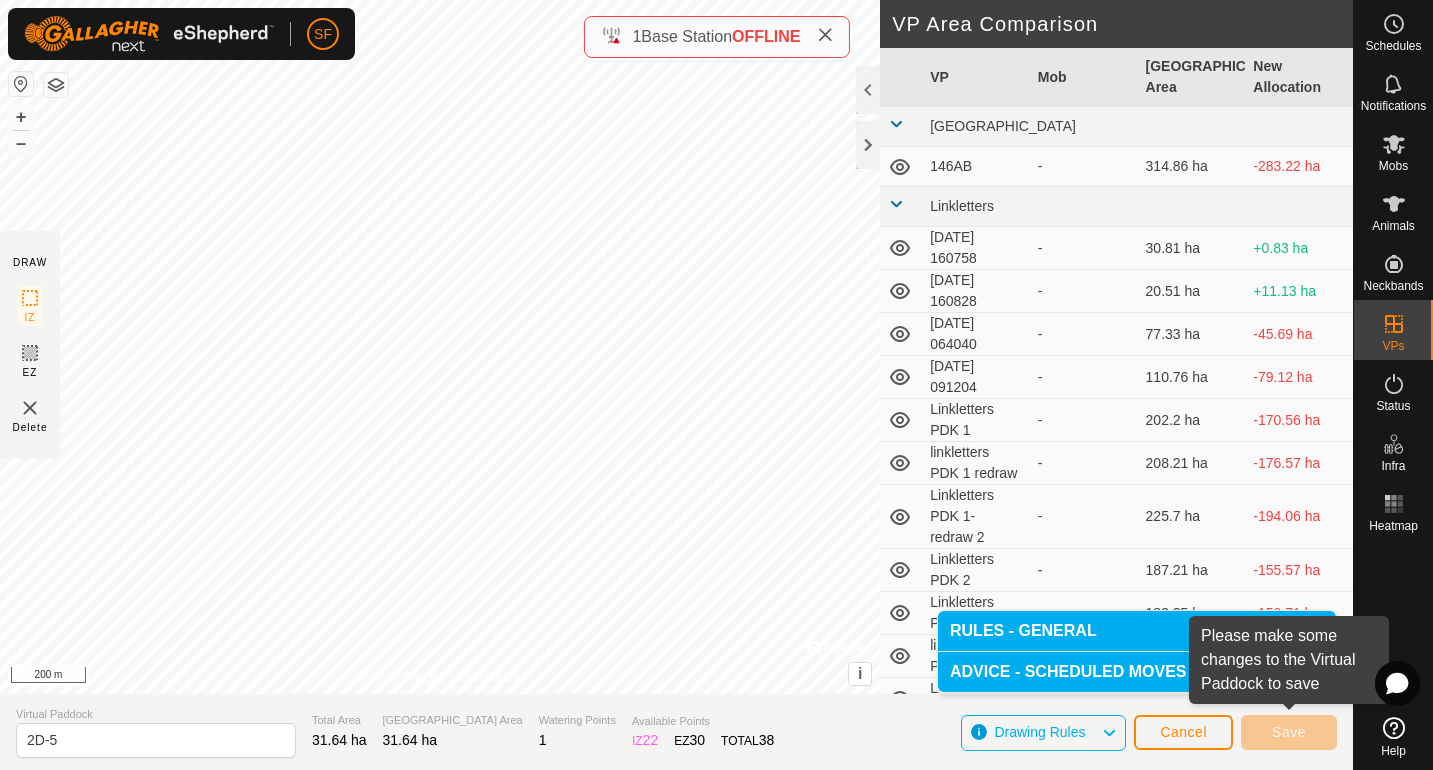 click on "Save" 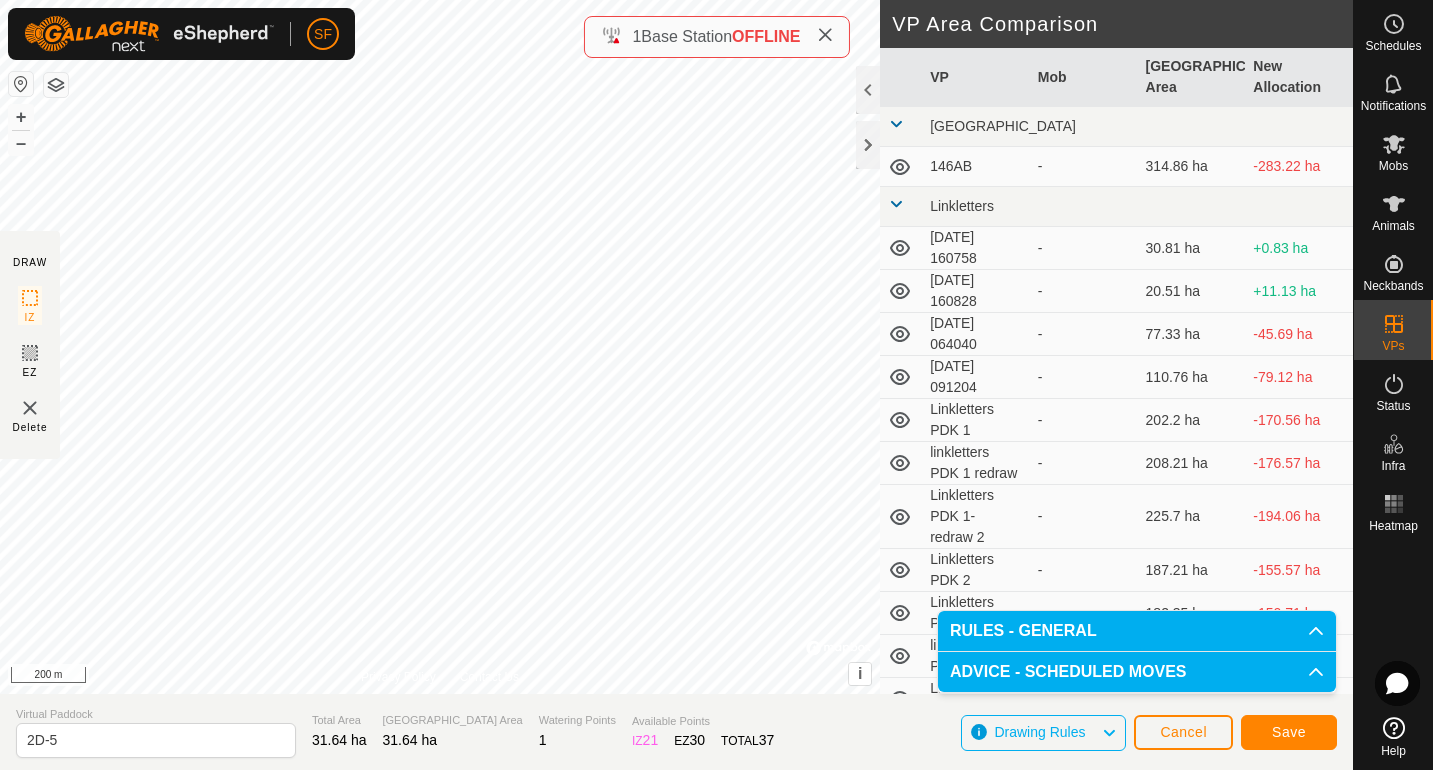 click on "Save" 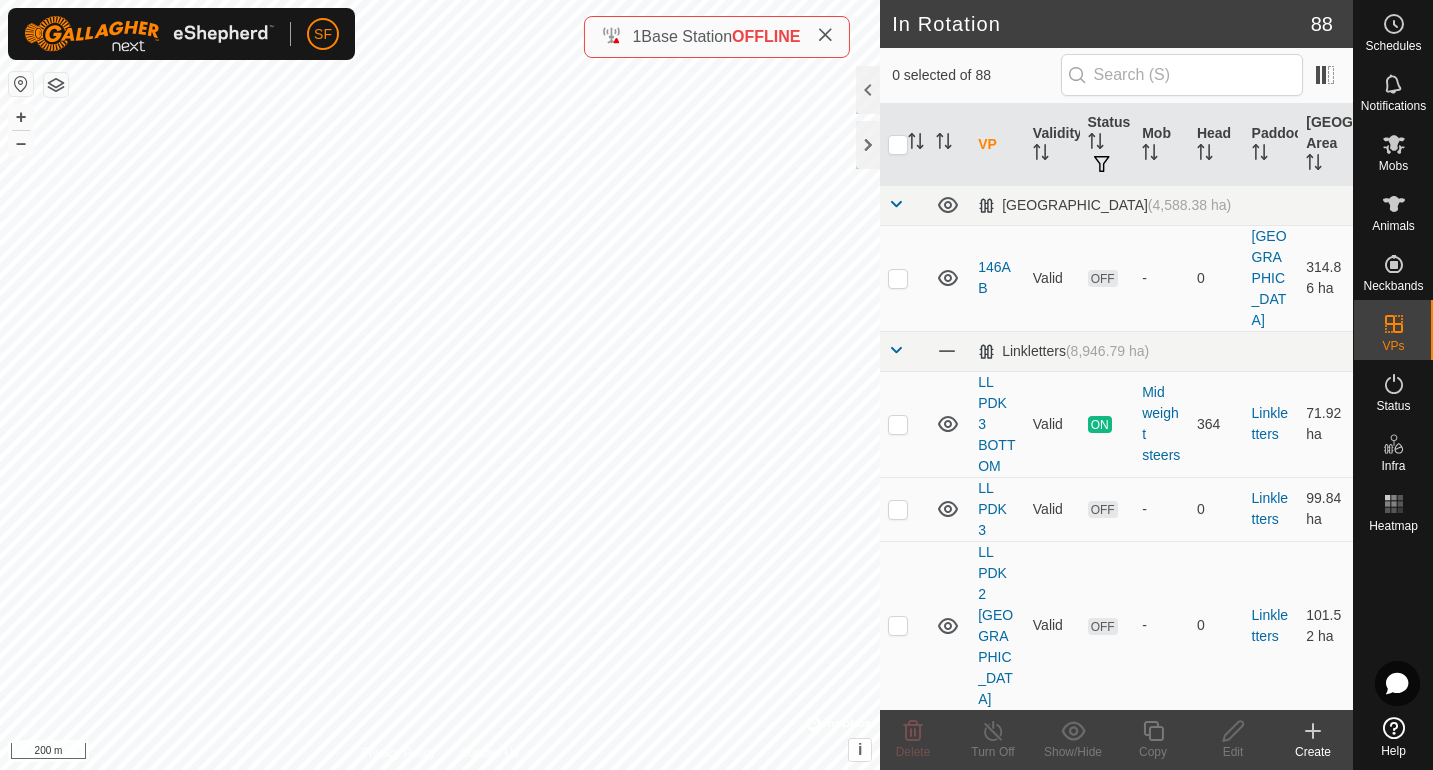 click 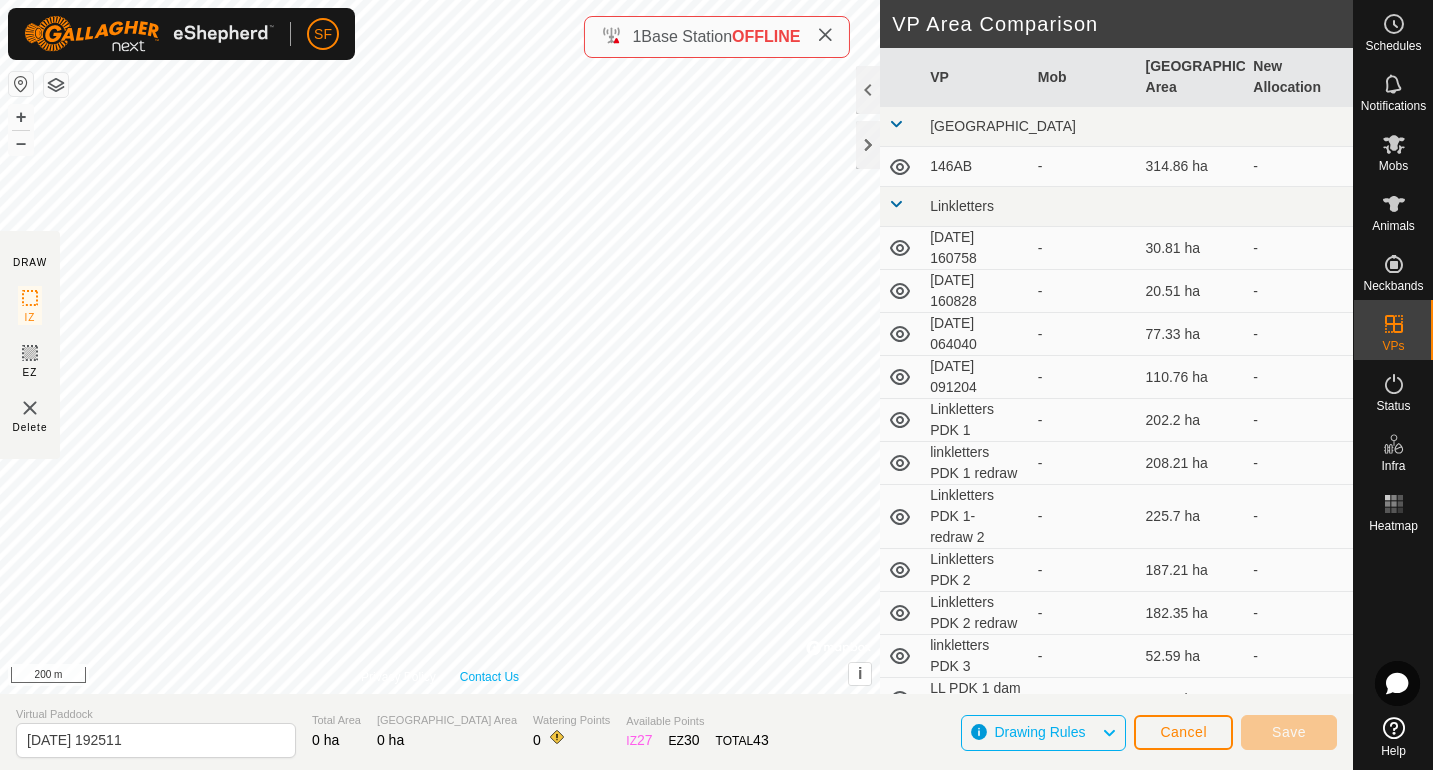 click on "Contact Us" at bounding box center (489, 677) 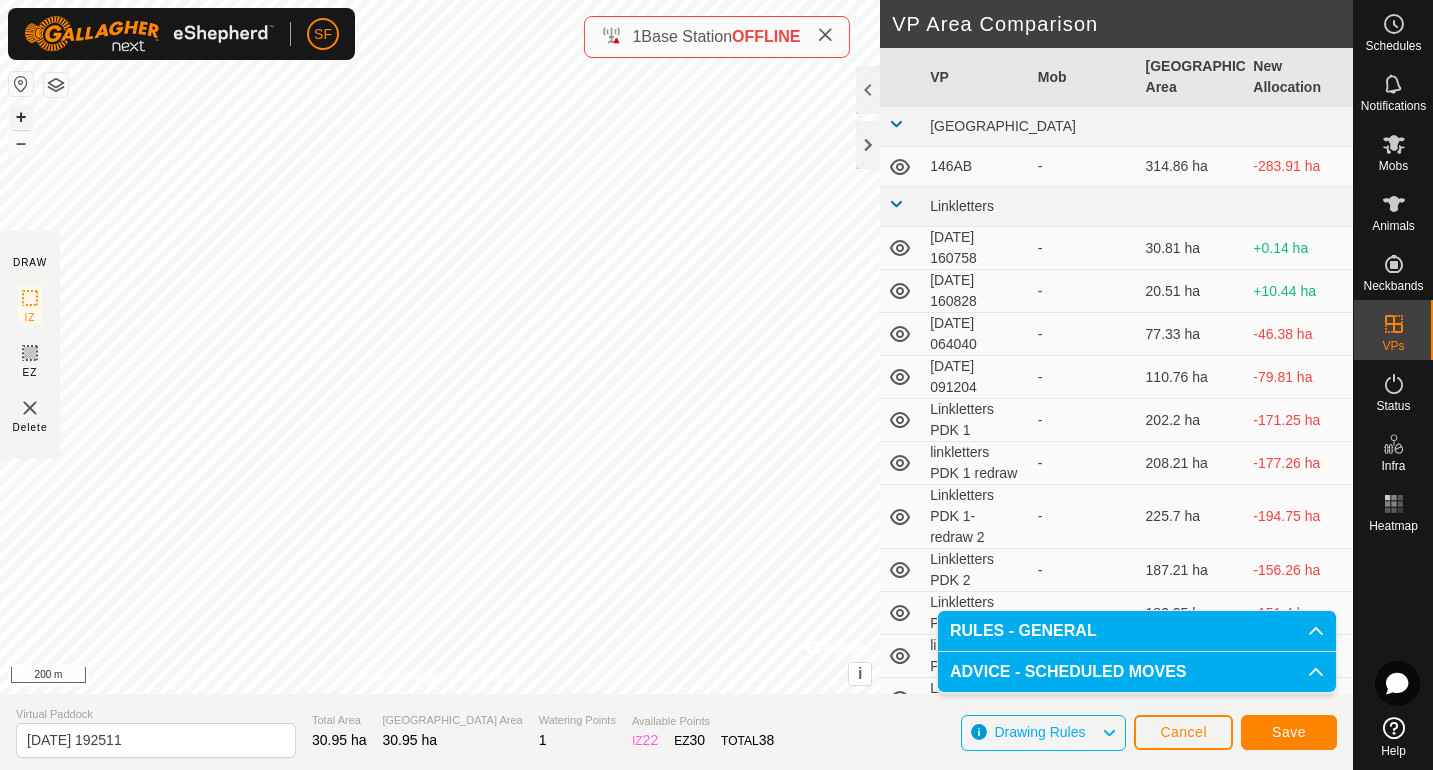 click on "+" at bounding box center (21, 117) 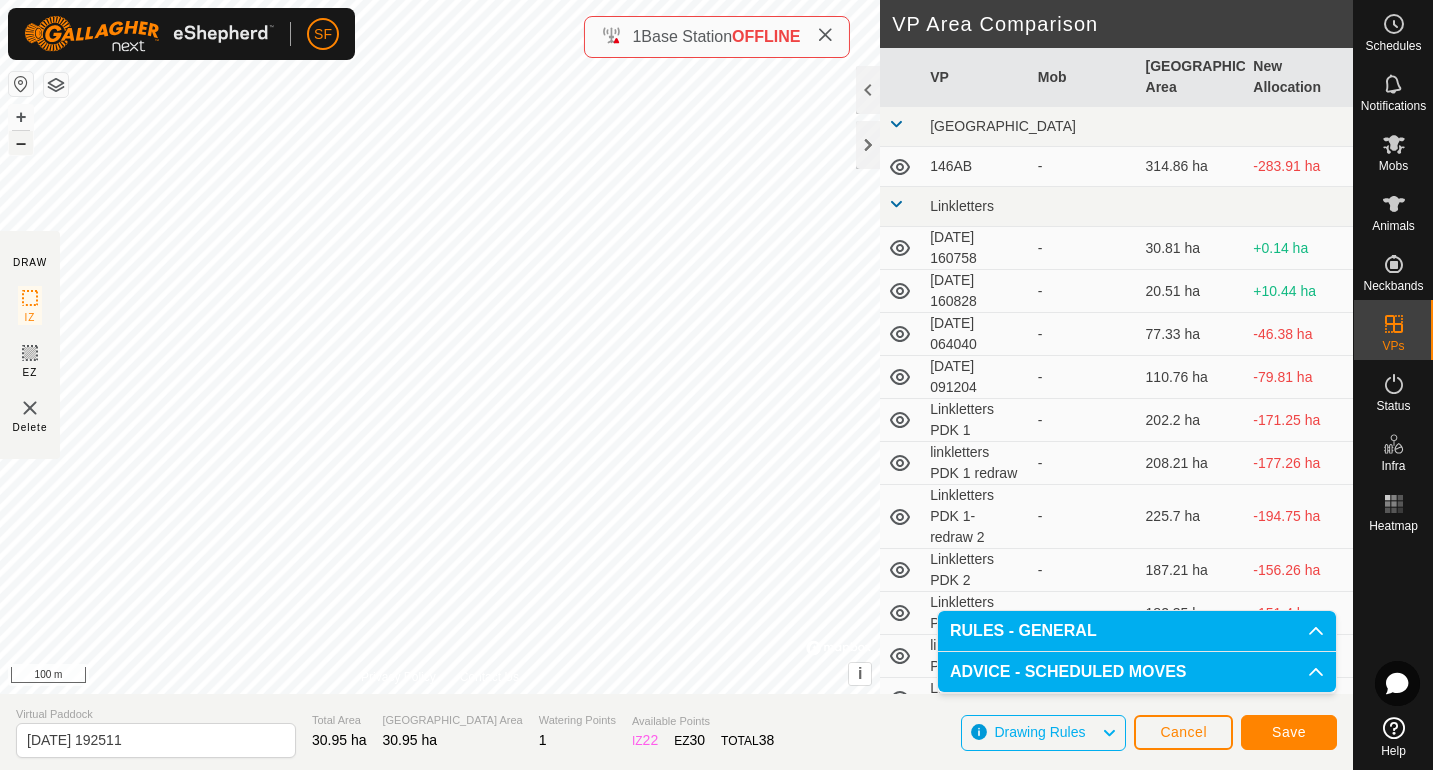 click on "–" at bounding box center [21, 143] 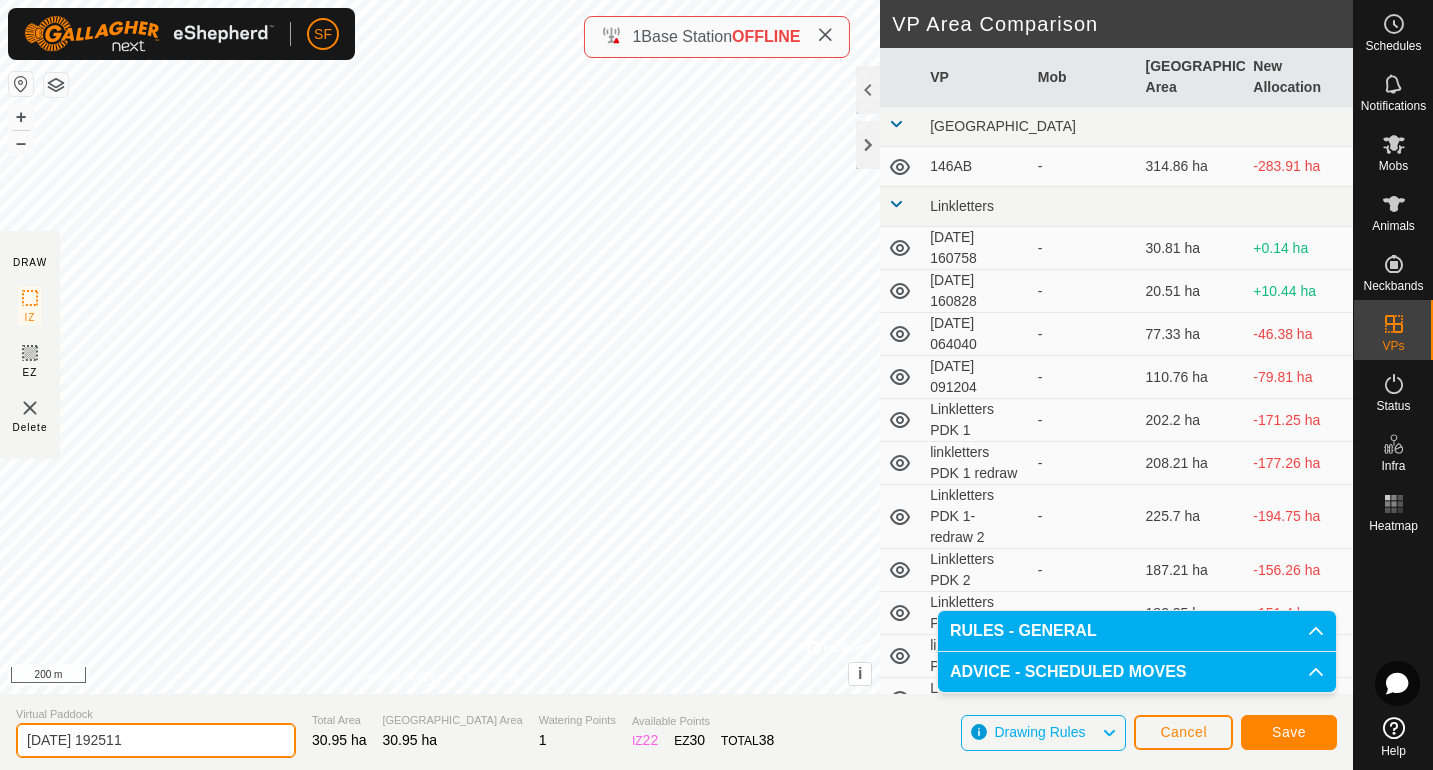 drag, startPoint x: 166, startPoint y: 730, endPoint x: 0, endPoint y: 724, distance: 166.1084 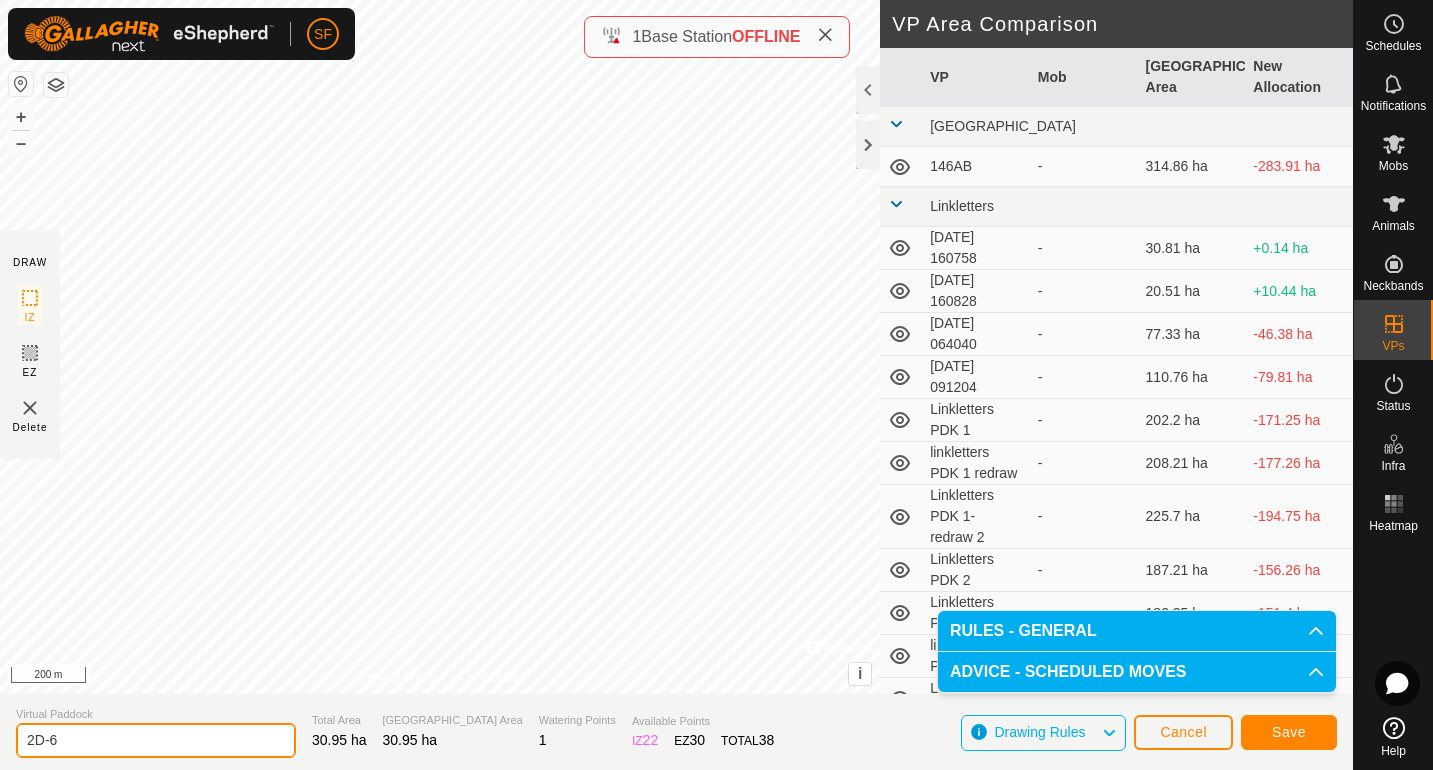 type on "2D-6" 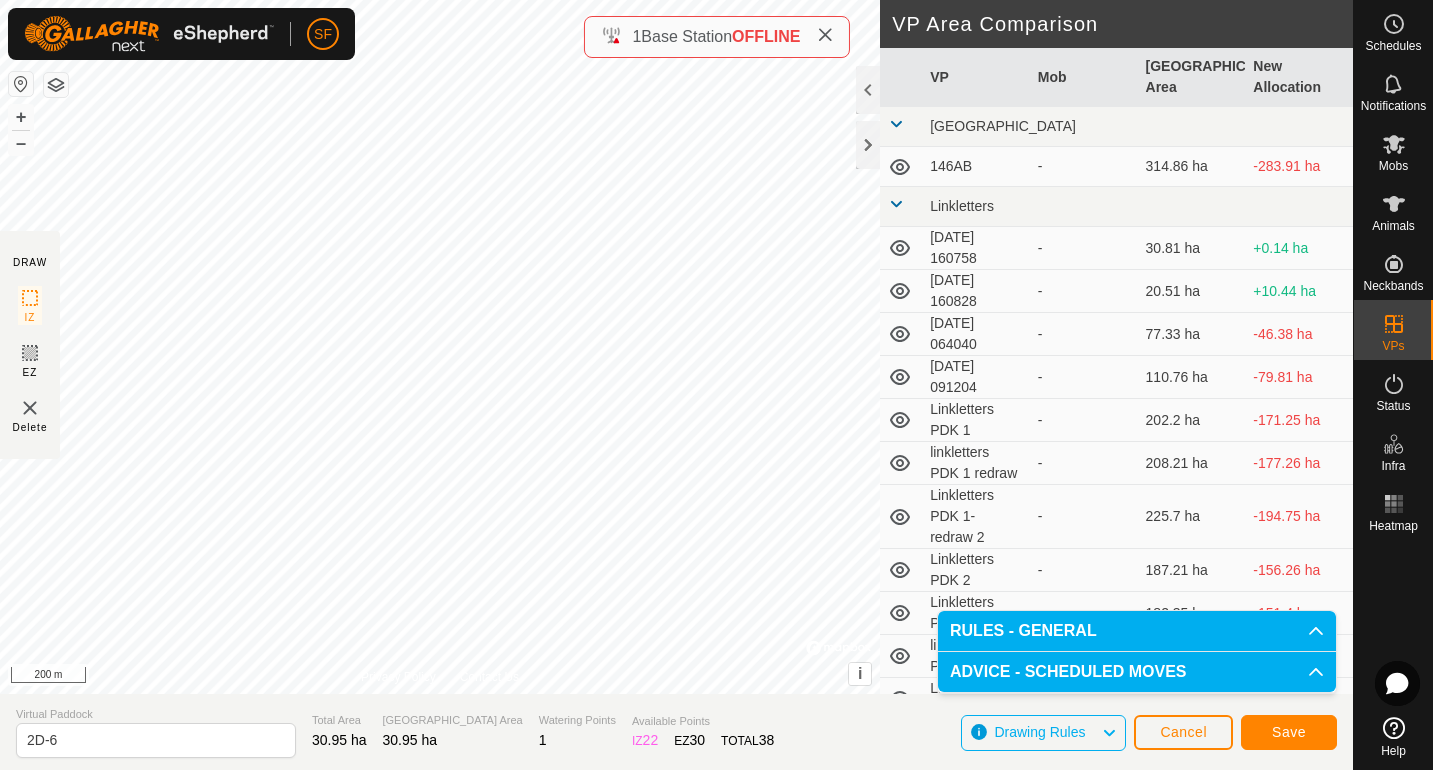 click on "Save" 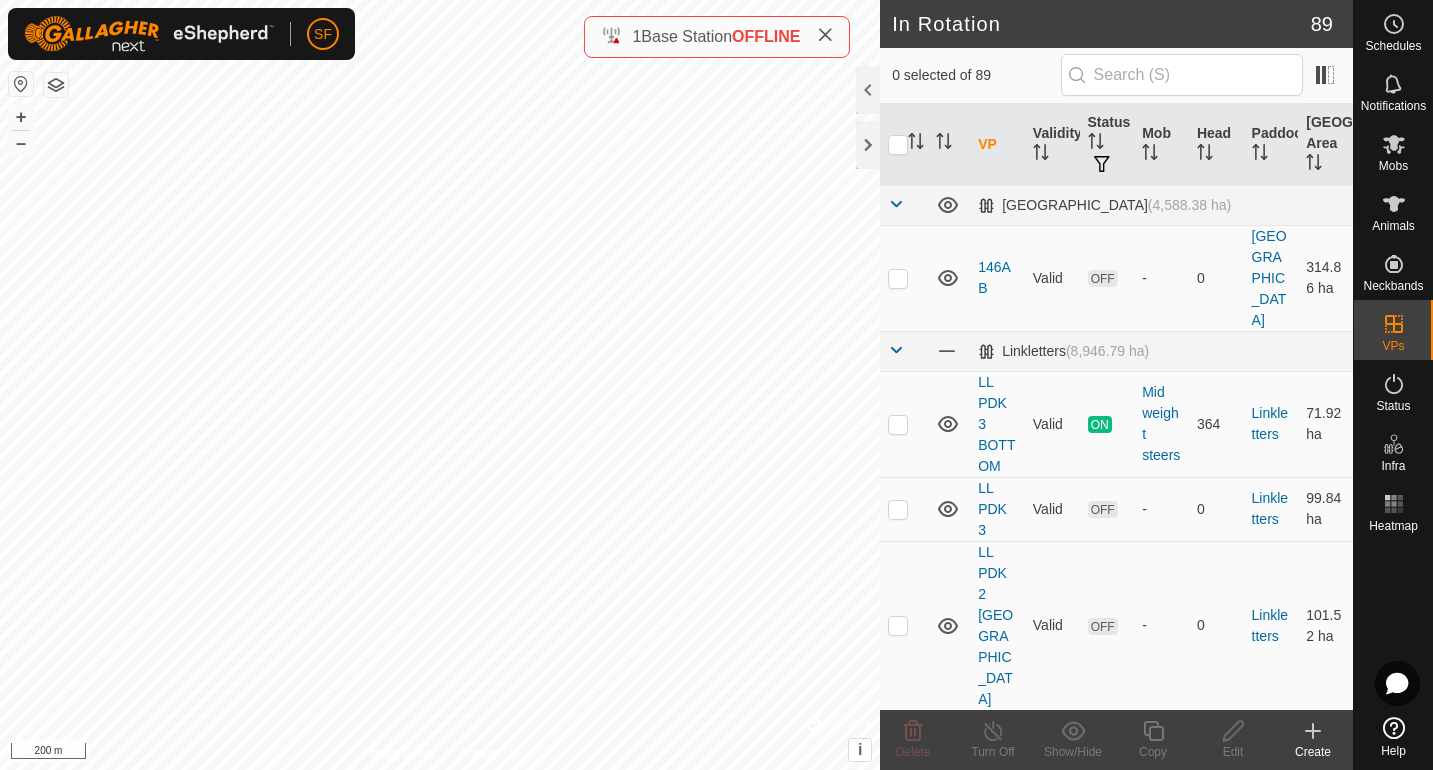 click 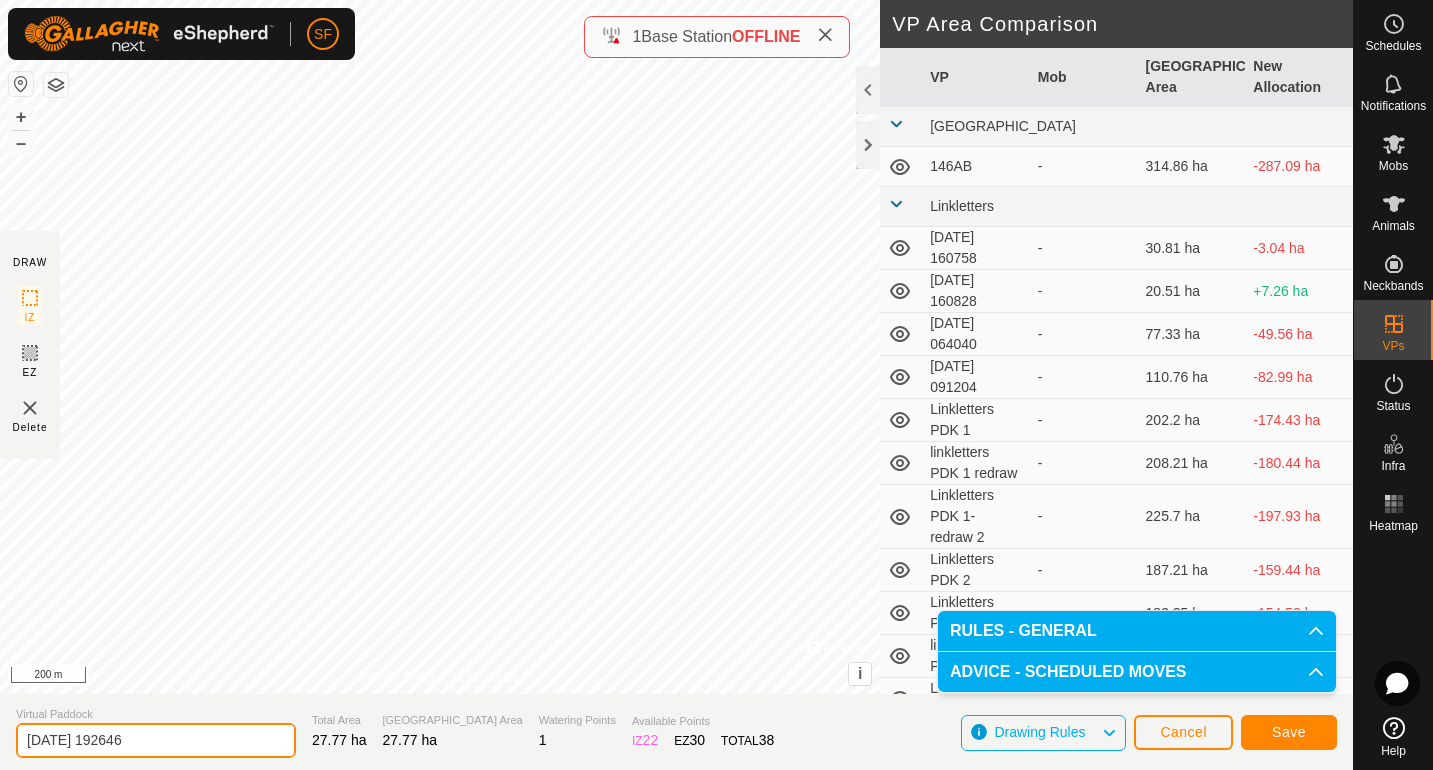drag, startPoint x: 156, startPoint y: 737, endPoint x: 0, endPoint y: 711, distance: 158.15182 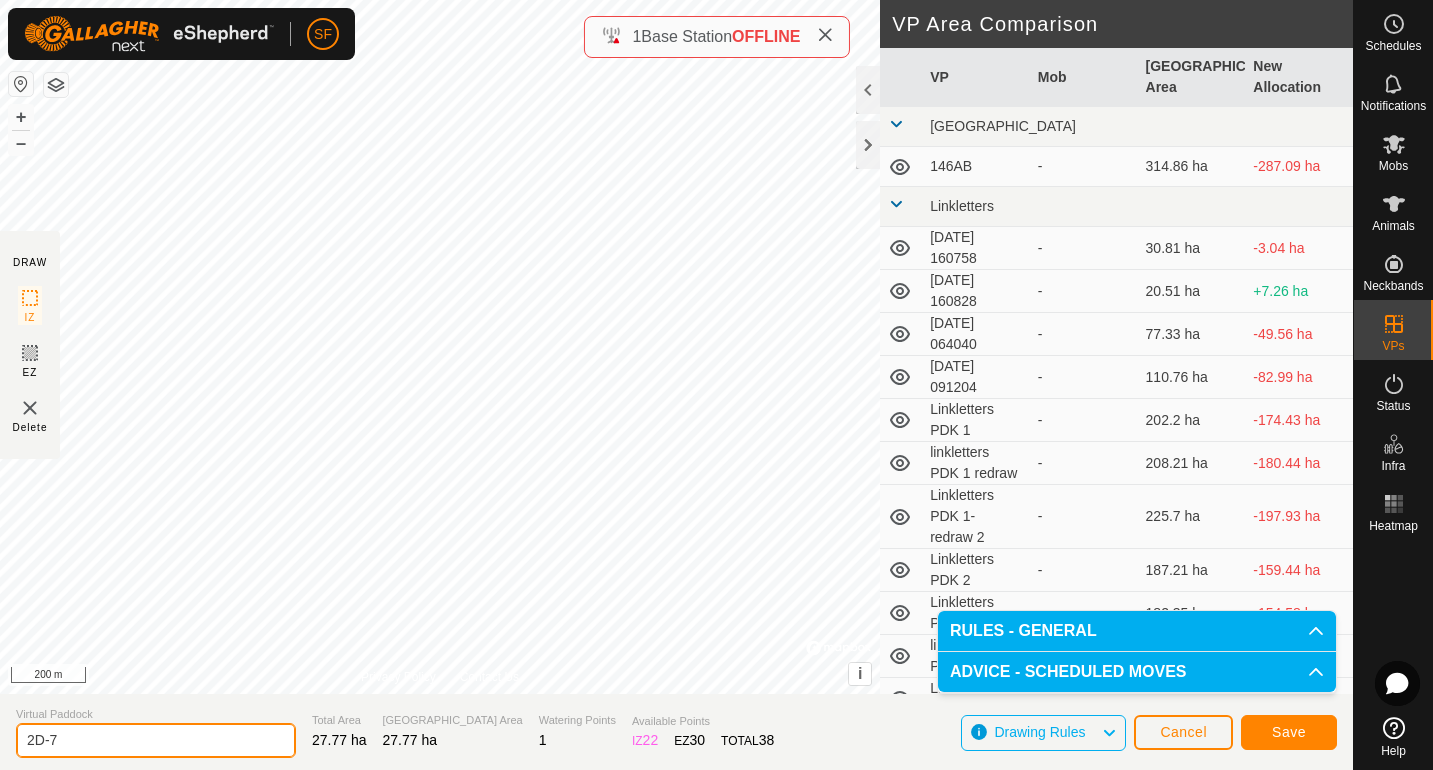 type on "2D-7" 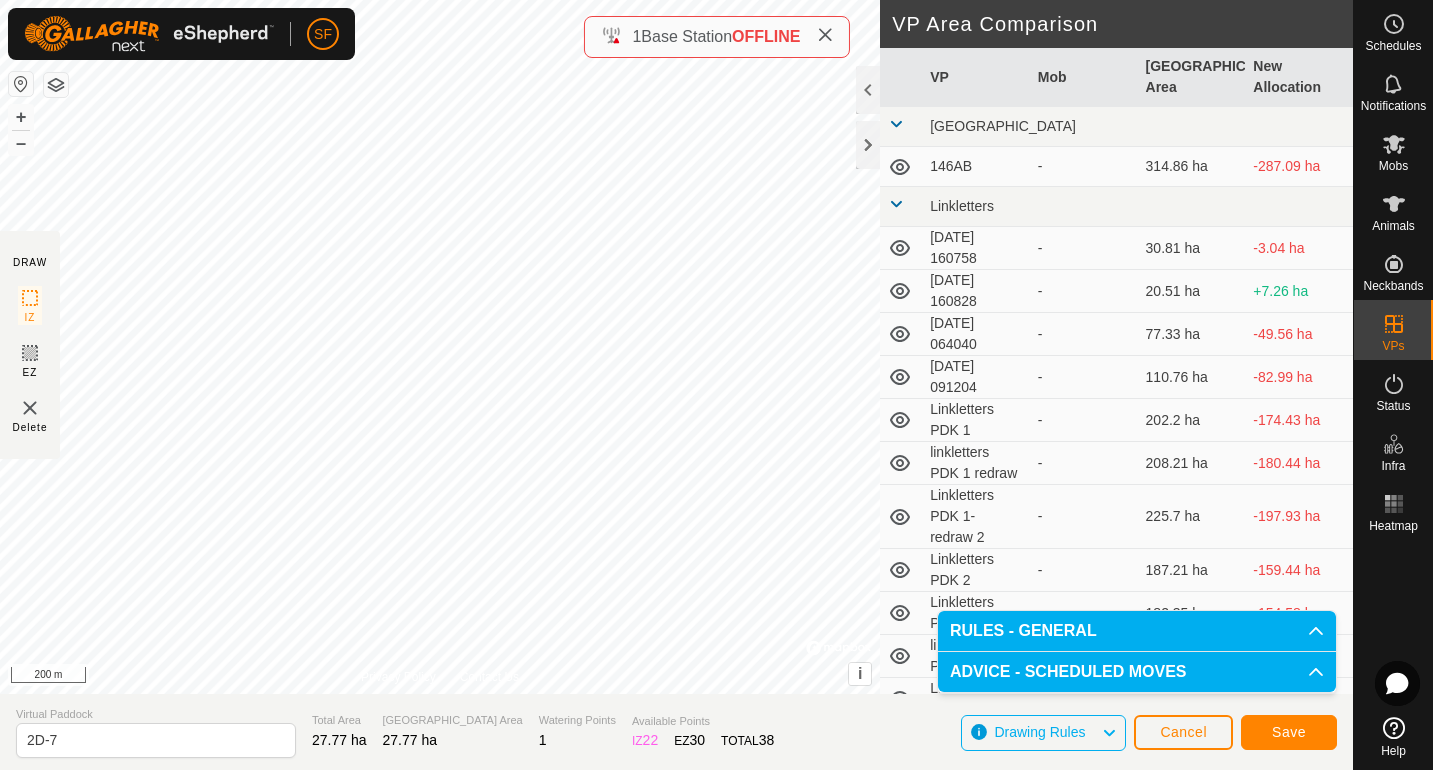 click on "Save" 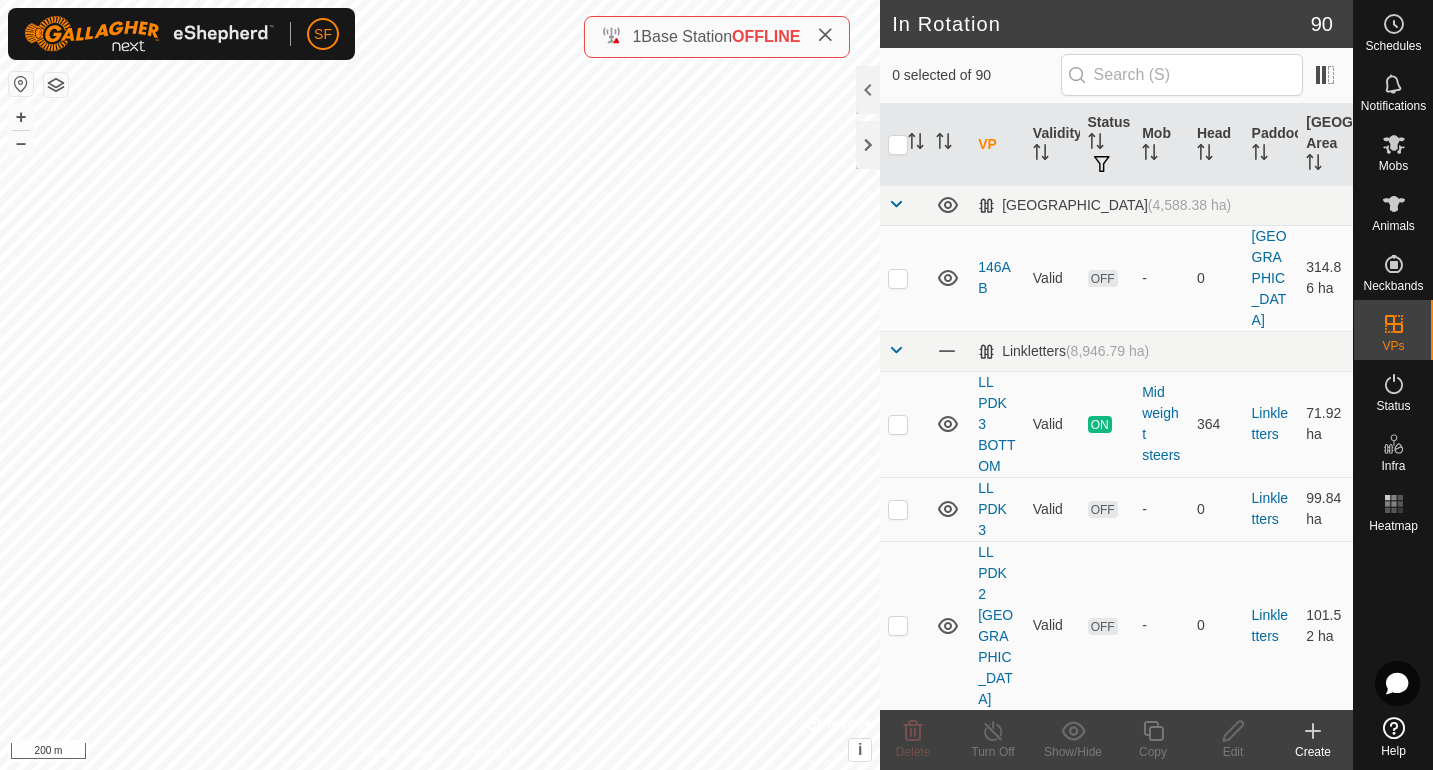 click 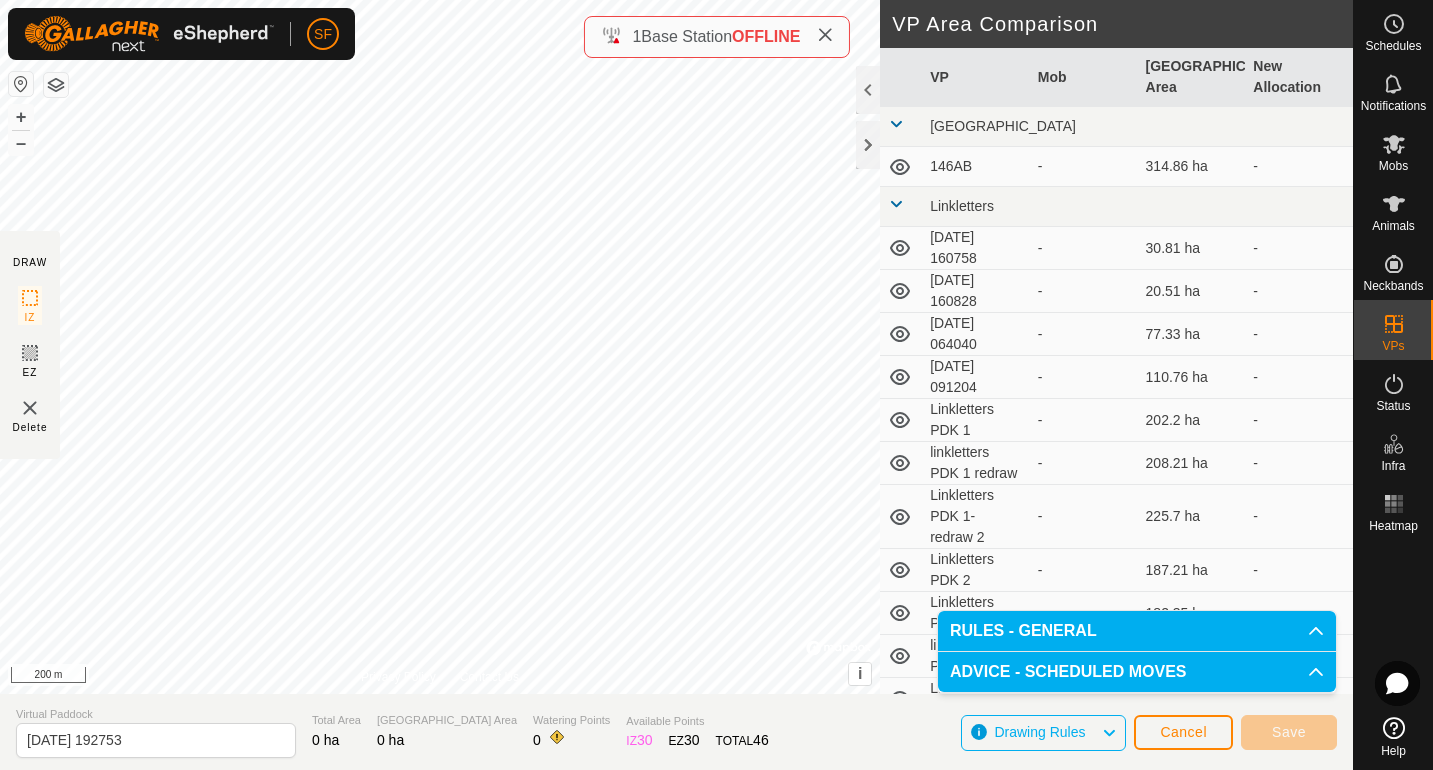 click on "Cancel" 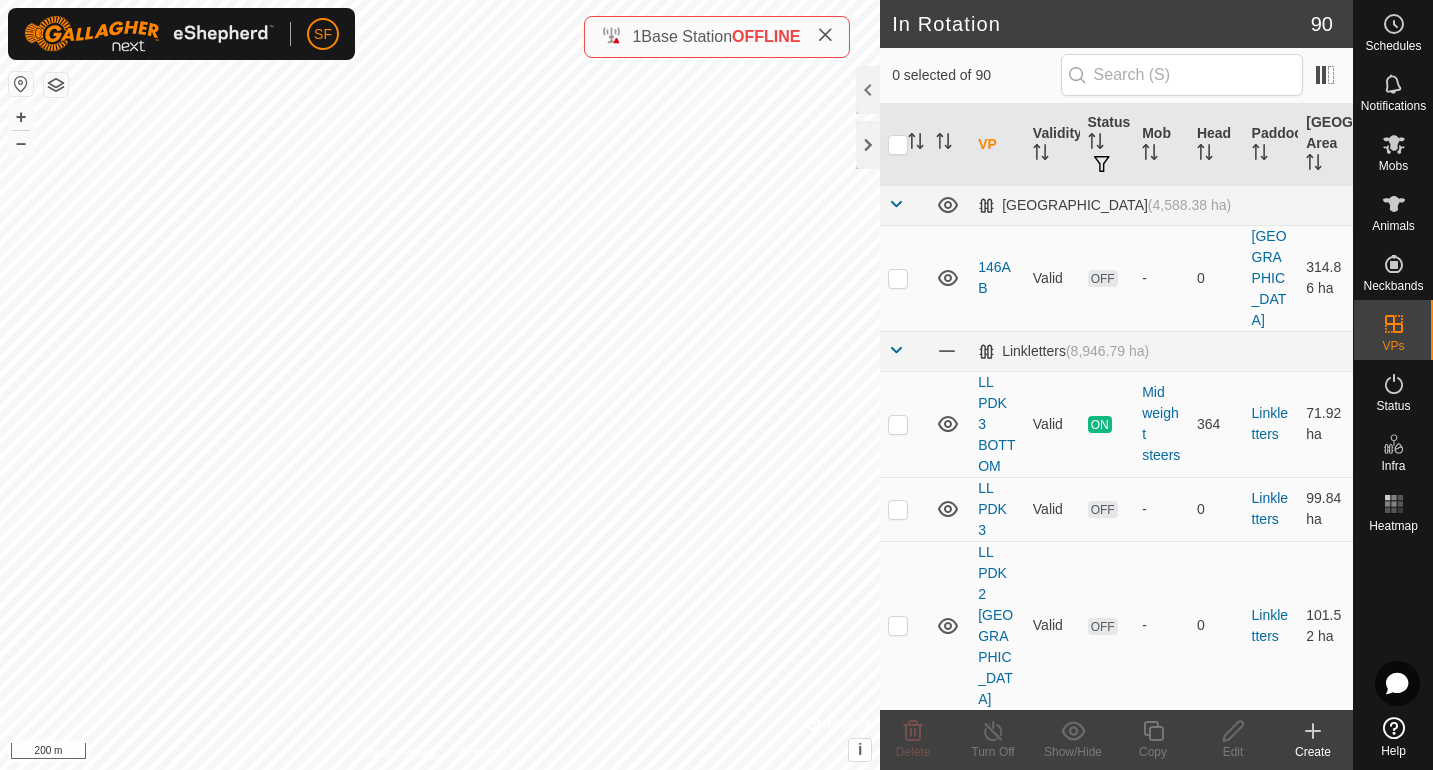 click 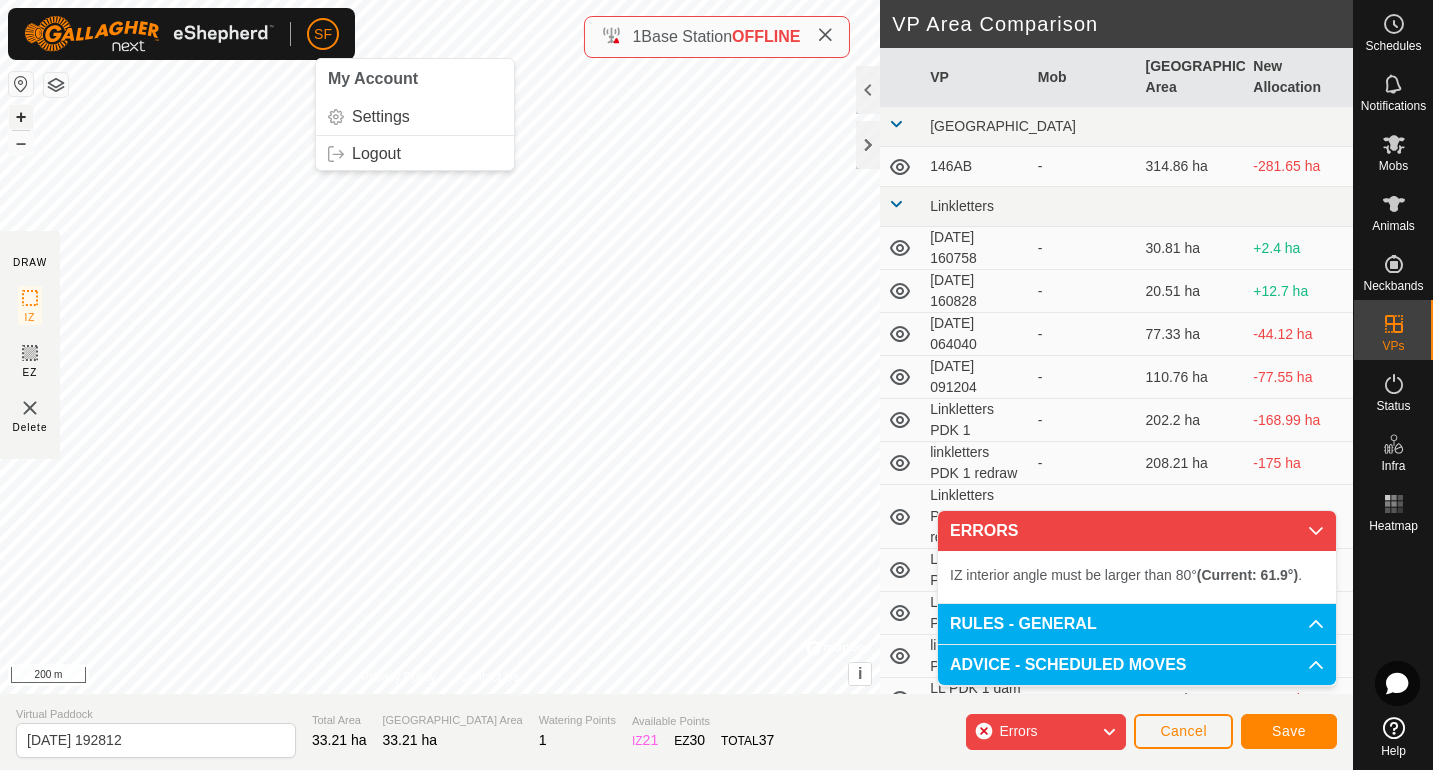 click on "+" at bounding box center [21, 117] 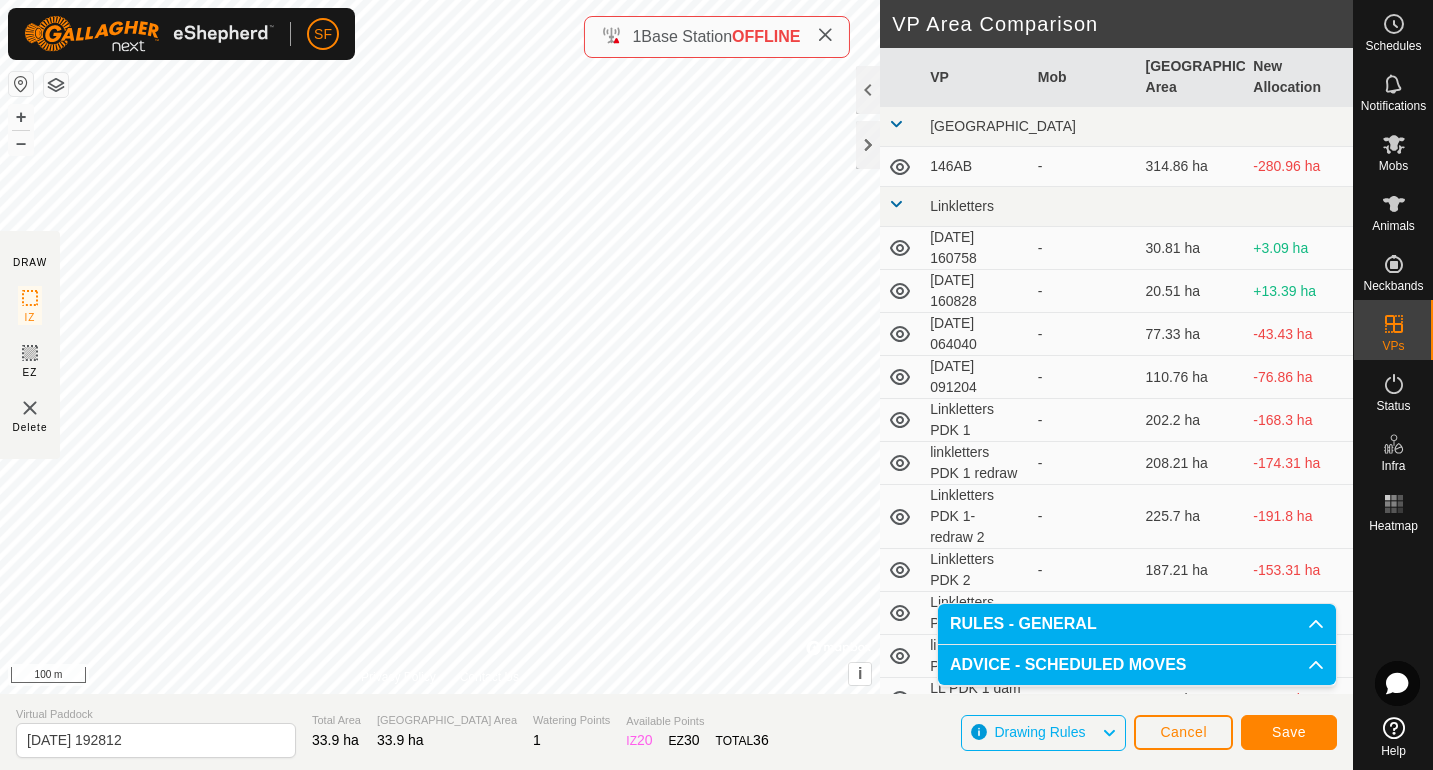 click on "SF Schedules Notifications Mobs Animals Neckbands VPs Status Infra Heatmap Help DRAW IZ EZ Delete Privacy Policy Contact Us + – ⇧ i ©  Mapbox , ©  OpenStreetMap ,  Improve this map 100 m VP Area Comparison     VP   Mob   Grazing Area   New Allocation  [GEOGRAPHIC_DATA]  146AB  -  314.86 ha  -280.96 ha Linkletters  [DATE] 160758  -  30.81 ha  +3.09 ha  [DATE] [DATE]  20.51 ha  +13.39 ha  [DATE] 064040  -  77.33 ha  -43.43 ha  [DATE] 091204  -  110.76 ha  -76.86 ha  Linkletters PDK 1  -  202.2 ha  -168.3 ha  linkletters PDK 1 redraw  -  208.21 ha  -174.31 ha  Linkletters PDK 1- redraw 2  -  225.7 ha  -191.8 ha  Linkletters PDK 2  -  187.21 ha  -153.31 ha  Linkletters PDK 2 redraw  -  182.35 ha  -148.45 ha  linkletters PDK 3  -  52.59 ha  -18.69 ha  LL PDK 1 dam 1  -  97.07 ha  -63.17 ha  LL PDK 1 dam east  -  52.28 ha  -18.38 ha  LL PDK 1 dam north  -  36.83 ha  -2.93 ha  LL PDK 1 dam north east  -  65.94 ha  -32.04 ha  LL PDK 1 dam north west  -  43.15 ha  -9.25 ha -  45.46 ha  - - -" at bounding box center [716, 385] 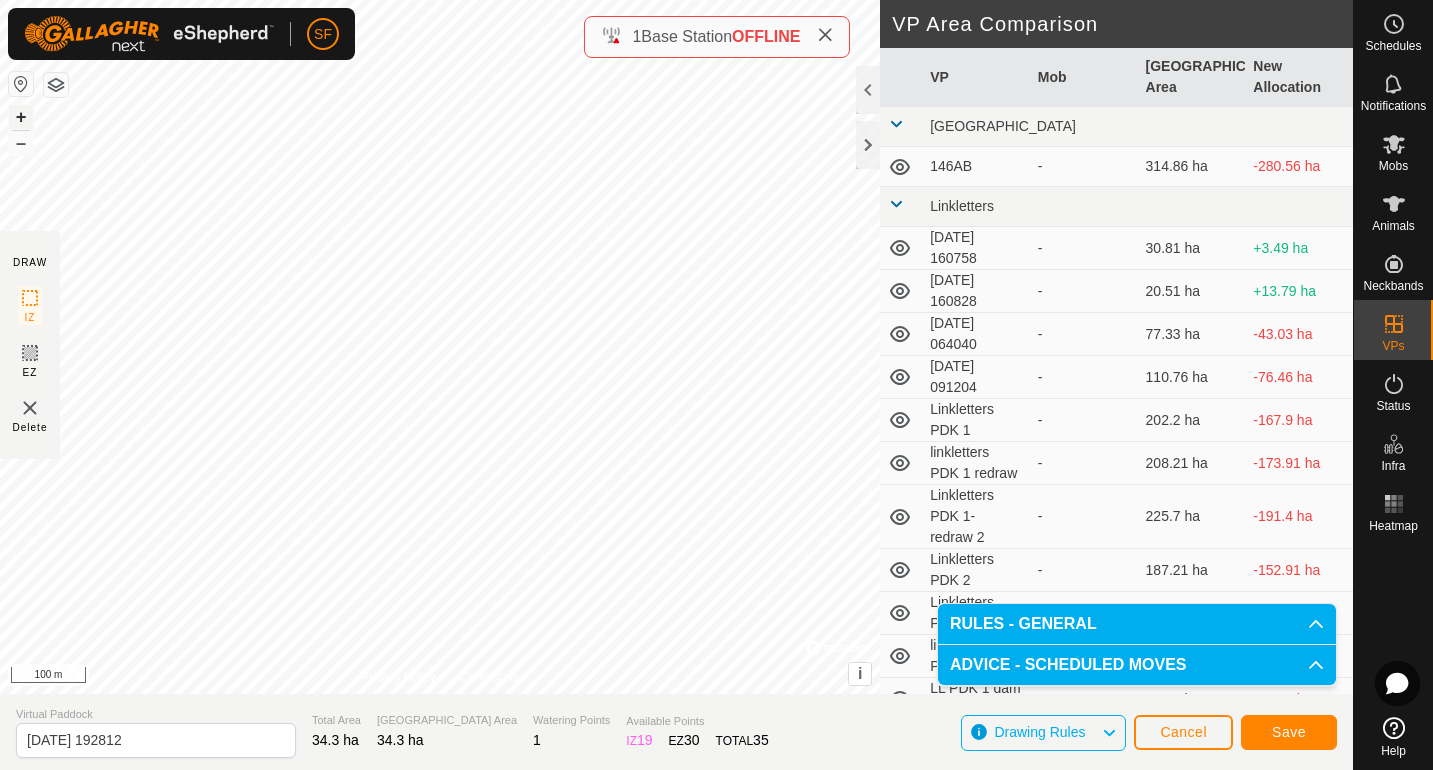 click on "+" at bounding box center (21, 117) 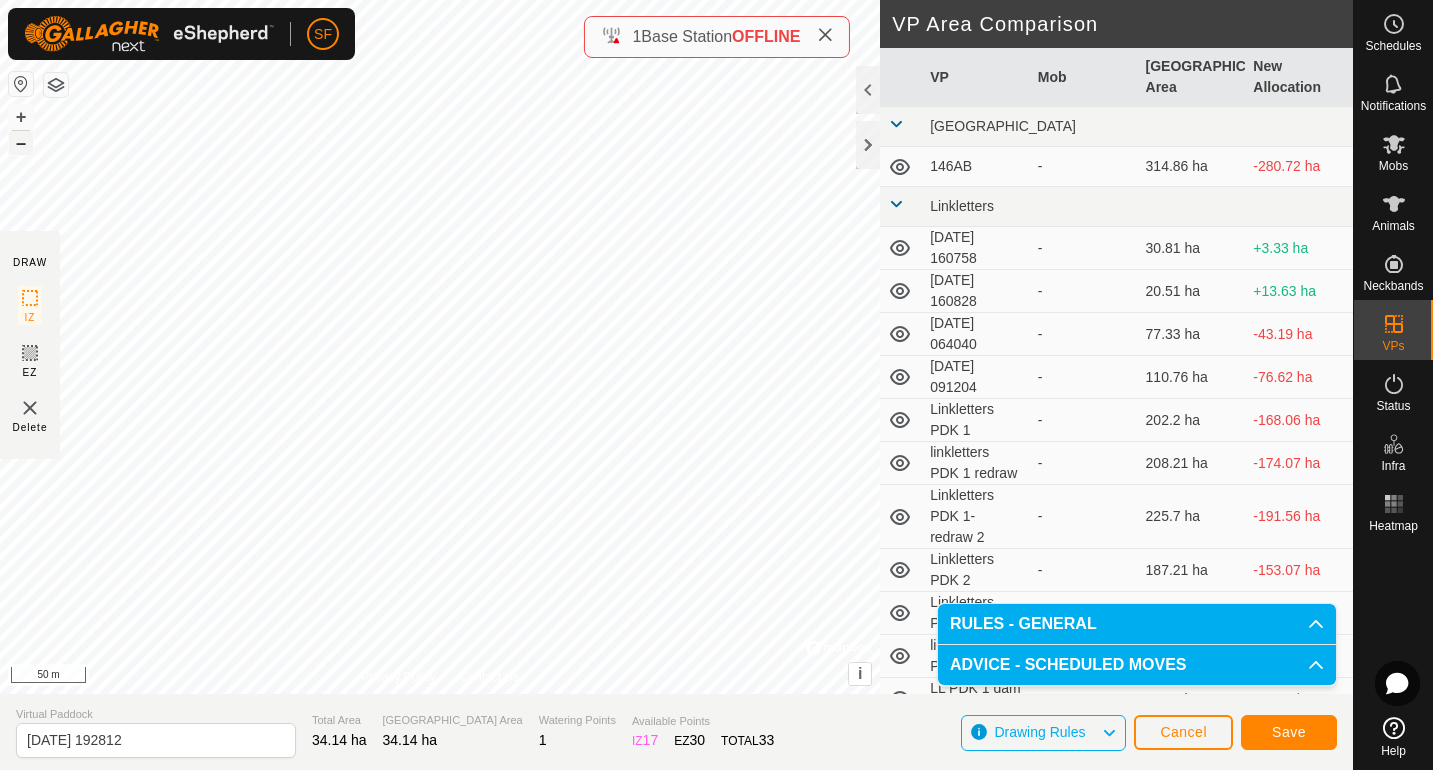 click on "–" at bounding box center (21, 143) 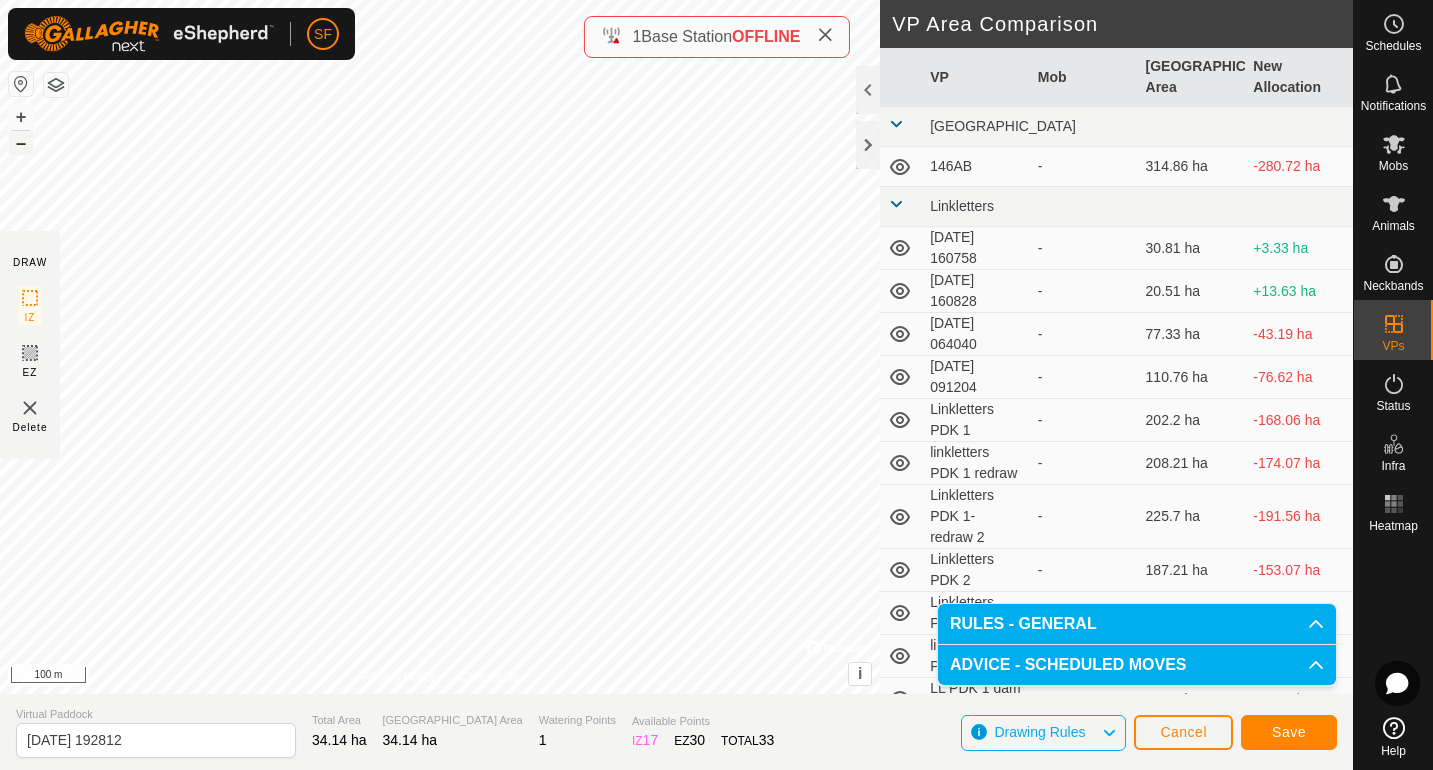click on "–" at bounding box center (21, 143) 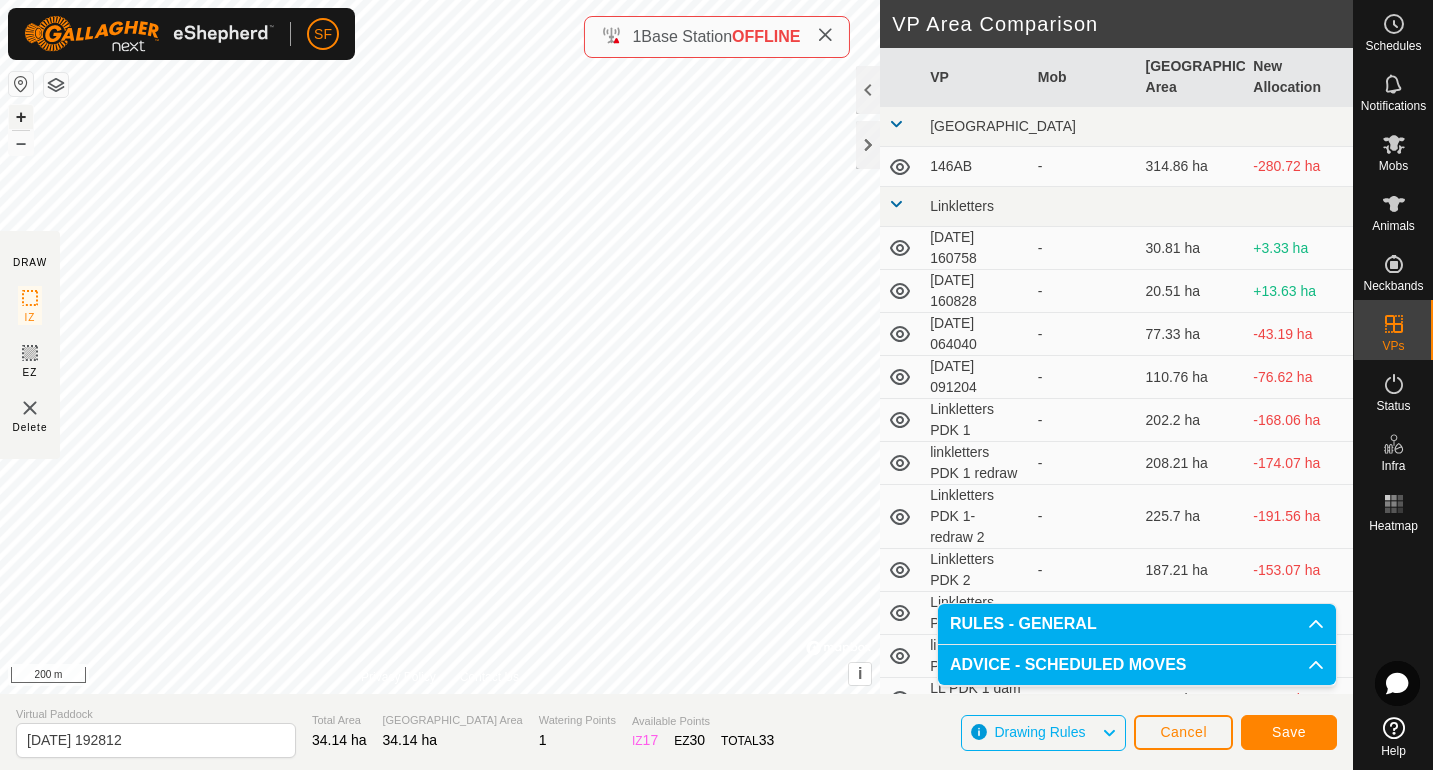 click on "+" at bounding box center [21, 117] 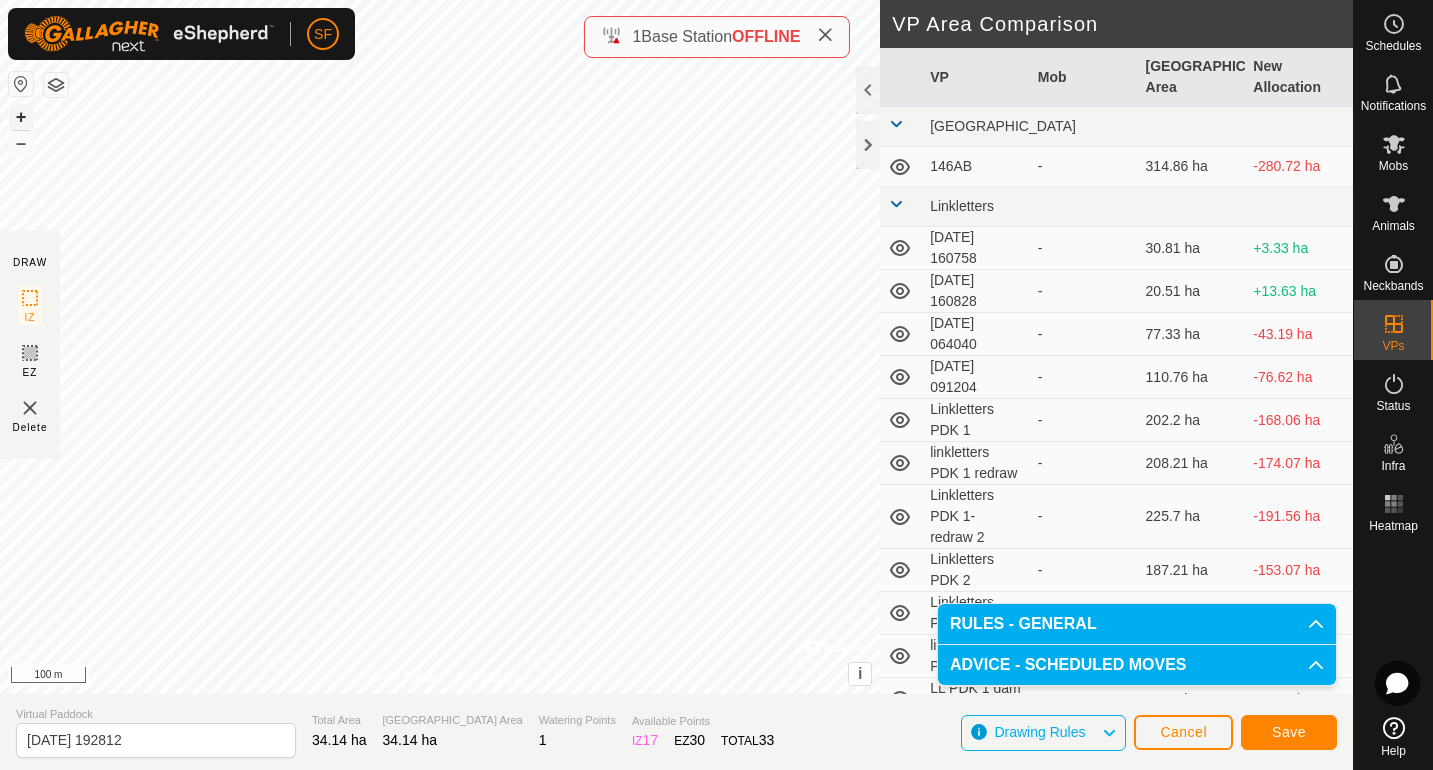 click on "+" at bounding box center (21, 117) 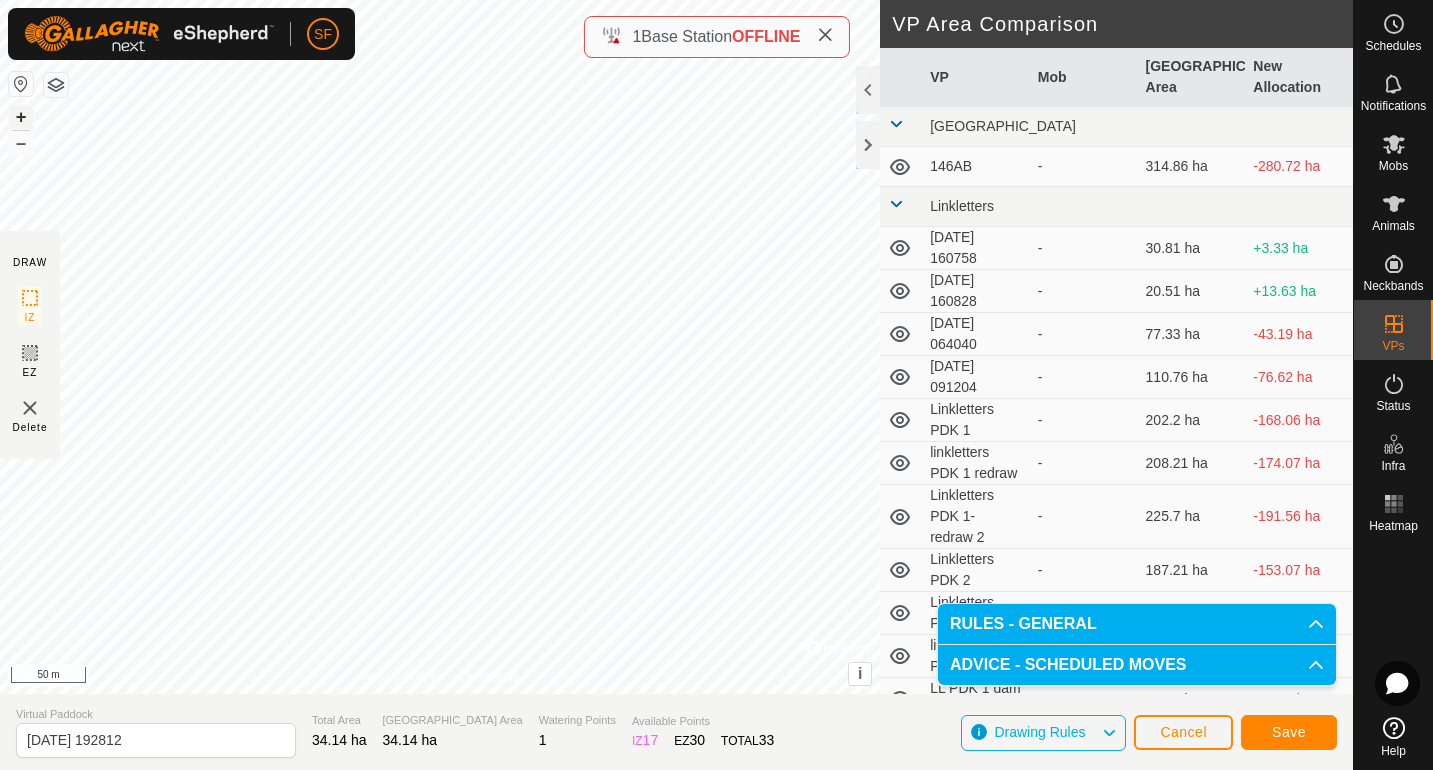 click on "+" at bounding box center (21, 117) 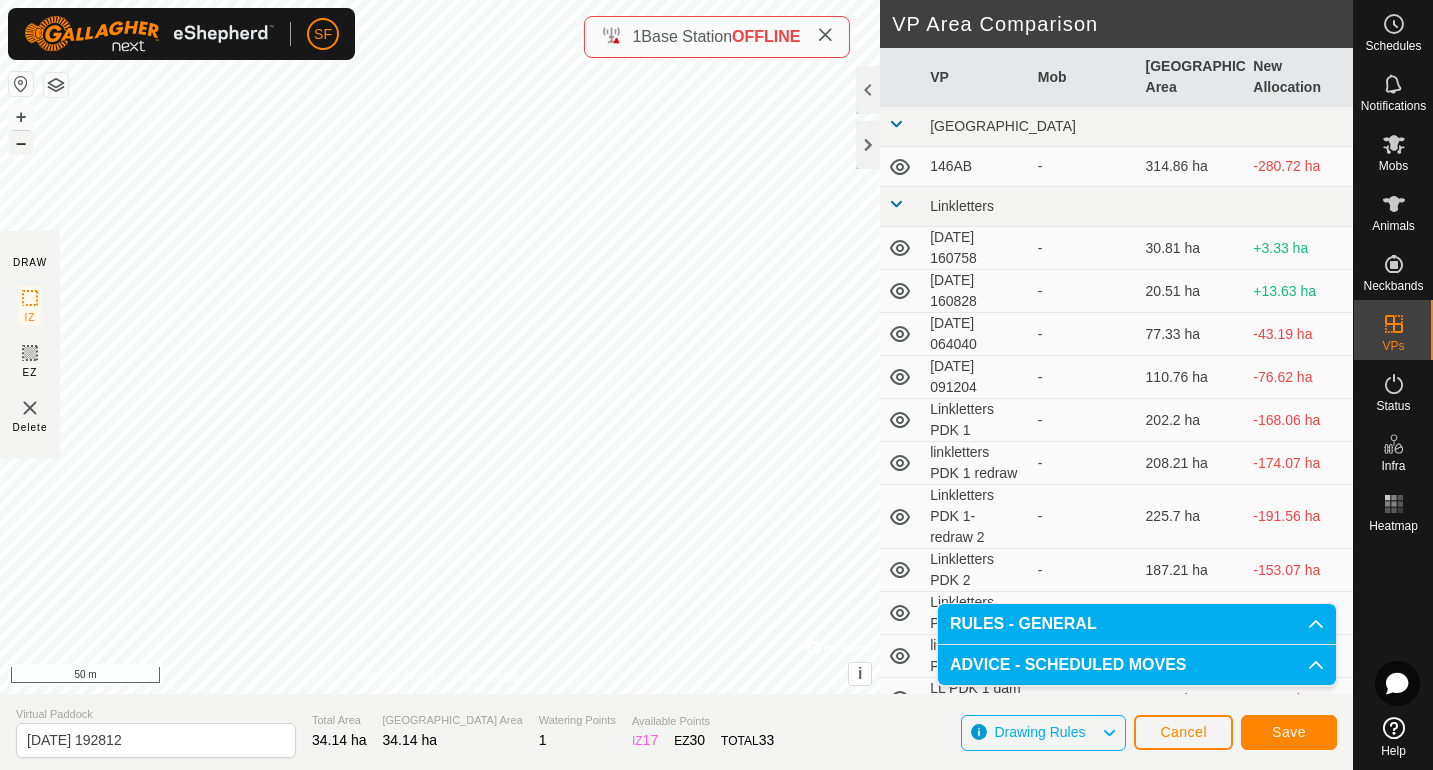 click on "–" at bounding box center (21, 143) 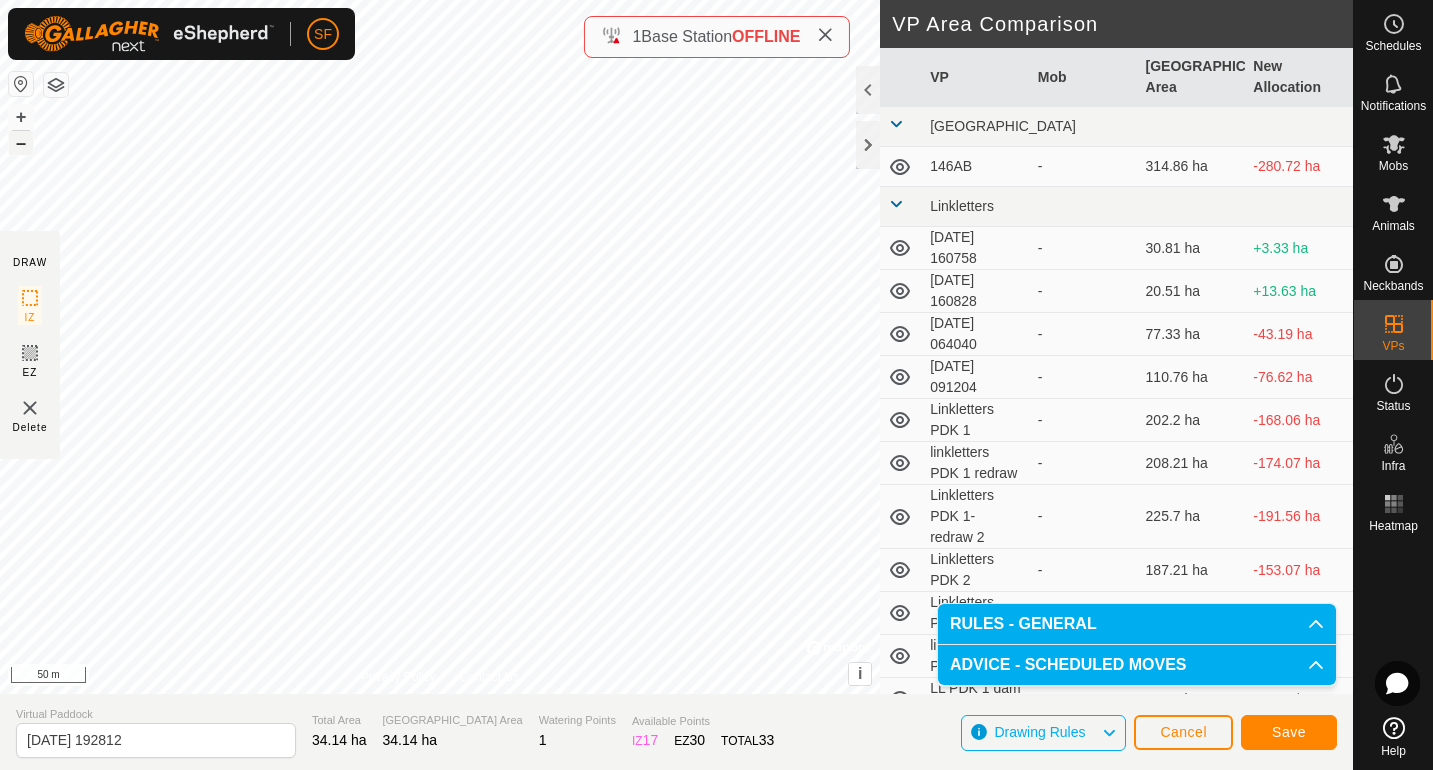 click on "–" at bounding box center (21, 143) 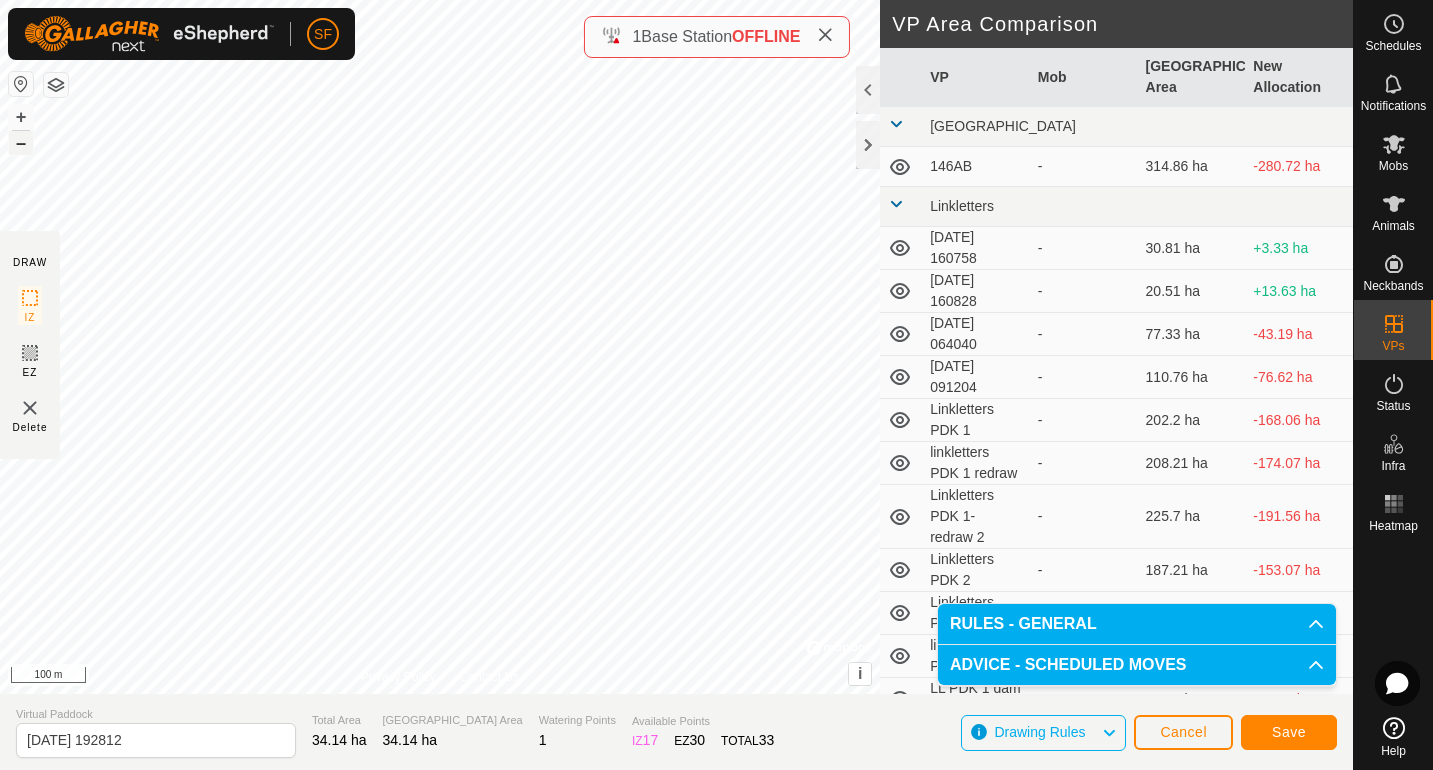 click on "–" at bounding box center [21, 143] 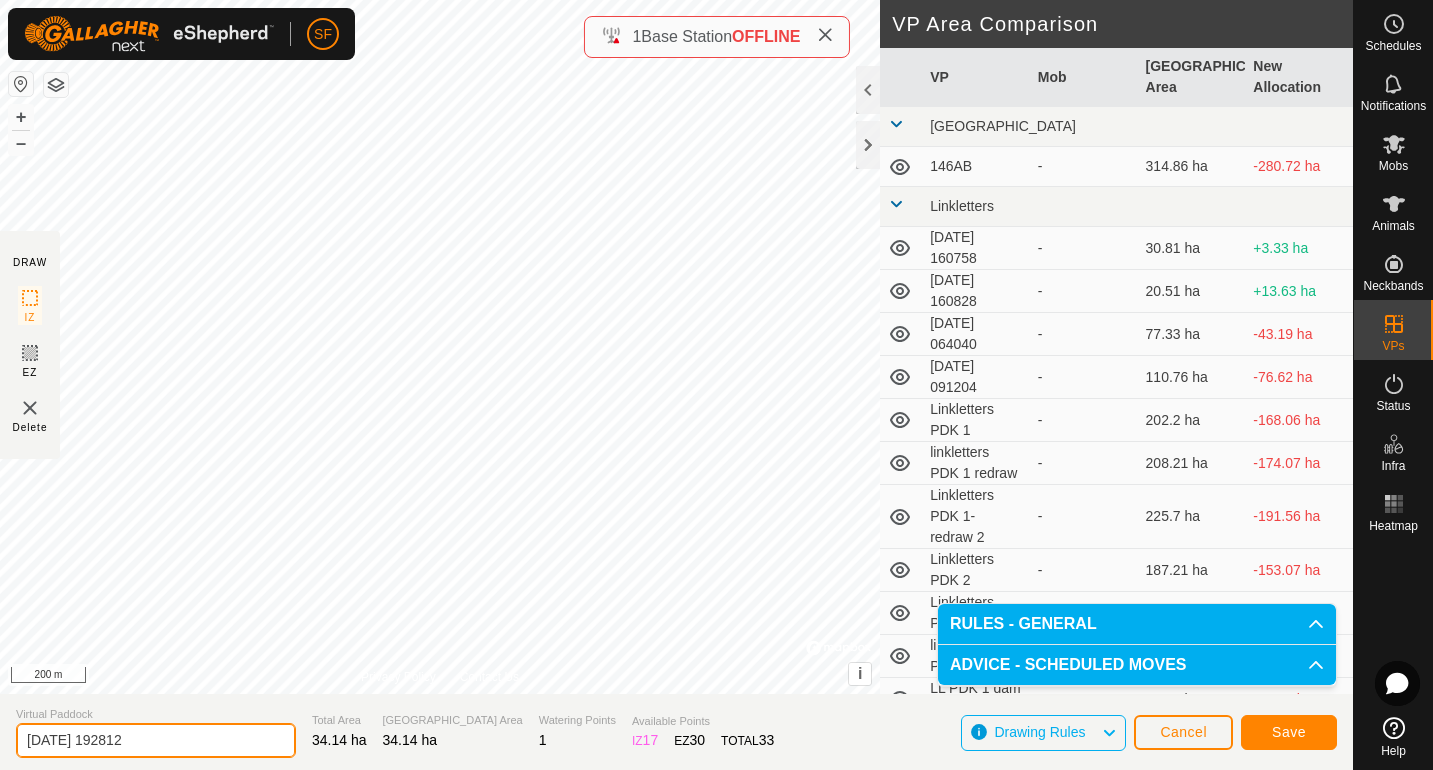 click on "DRAW IZ EZ Delete Privacy Policy Contact Us + – ⇧ i ©  Mapbox , ©  OpenStreetMap ,  Improve this map 200 m VP Area Comparison     VP   Mob   [GEOGRAPHIC_DATA] Area   New Allocation  [GEOGRAPHIC_DATA]  146AB  -  314.86 ha  -280.72 ha Linkletters  [DATE] 160758  -  30.81 ha  +3.33 ha  [DATE] [DATE]  20.51 ha  +13.63 ha  [DATE] 064040  -  77.33 ha  -43.19 ha  [DATE] 091204  -  110.76 ha  -76.62 ha  Linkletters PDK 1  -  202.2 ha  -168.06 ha  linkletters PDK 1 redraw  -  208.21 ha  -174.07 ha  Linkletters PDK 1- redraw 2  -  225.7 ha  -191.56 ha  Linkletters PDK 2  -  187.21 ha  -153.07 ha  Linkletters PDK 2 redraw  -  182.35 ha  -148.21 ha  linkletters PDK 3  -  52.59 ha  -18.45 ha  LL PDK 1 dam 1  -  97.07 ha  -62.93 ha  LL PDK 1 dam east  -  52.28 ha  -18.14 ha  LL PDK 1 dam north  -  36.83 ha  -2.69 ha  LL PDK 1 dam north east  -  65.94 ha  -31.8 ha  LL PDK 1 dam north west  -  43.15 ha  -9.01 ha  LL PDK 1 dam south west  -  45.46 ha  -11.32 ha  LL PDK 1 NORTH EAST TRANSITION  -  141.24 ha  -107.1 ha - -" 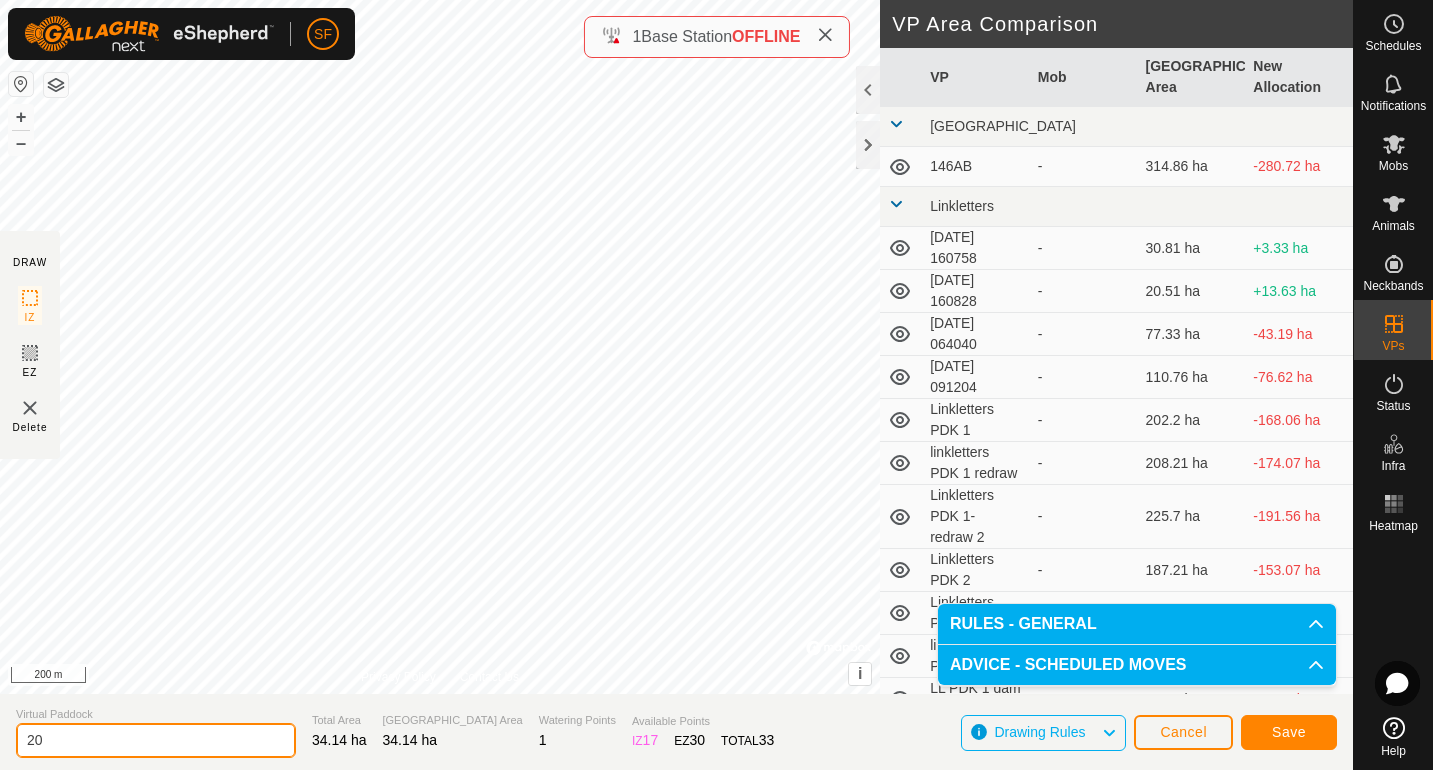 type on "2" 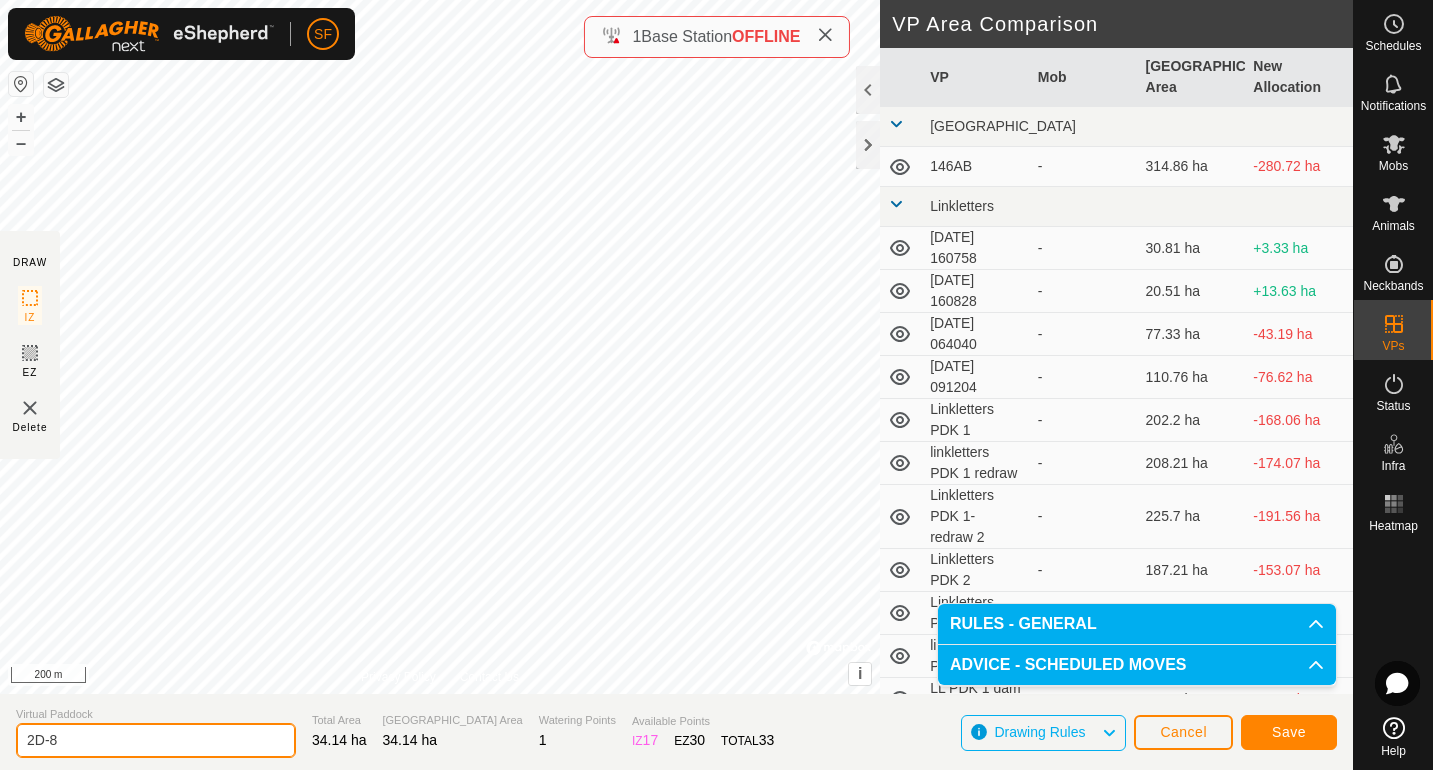 type on "2D-8" 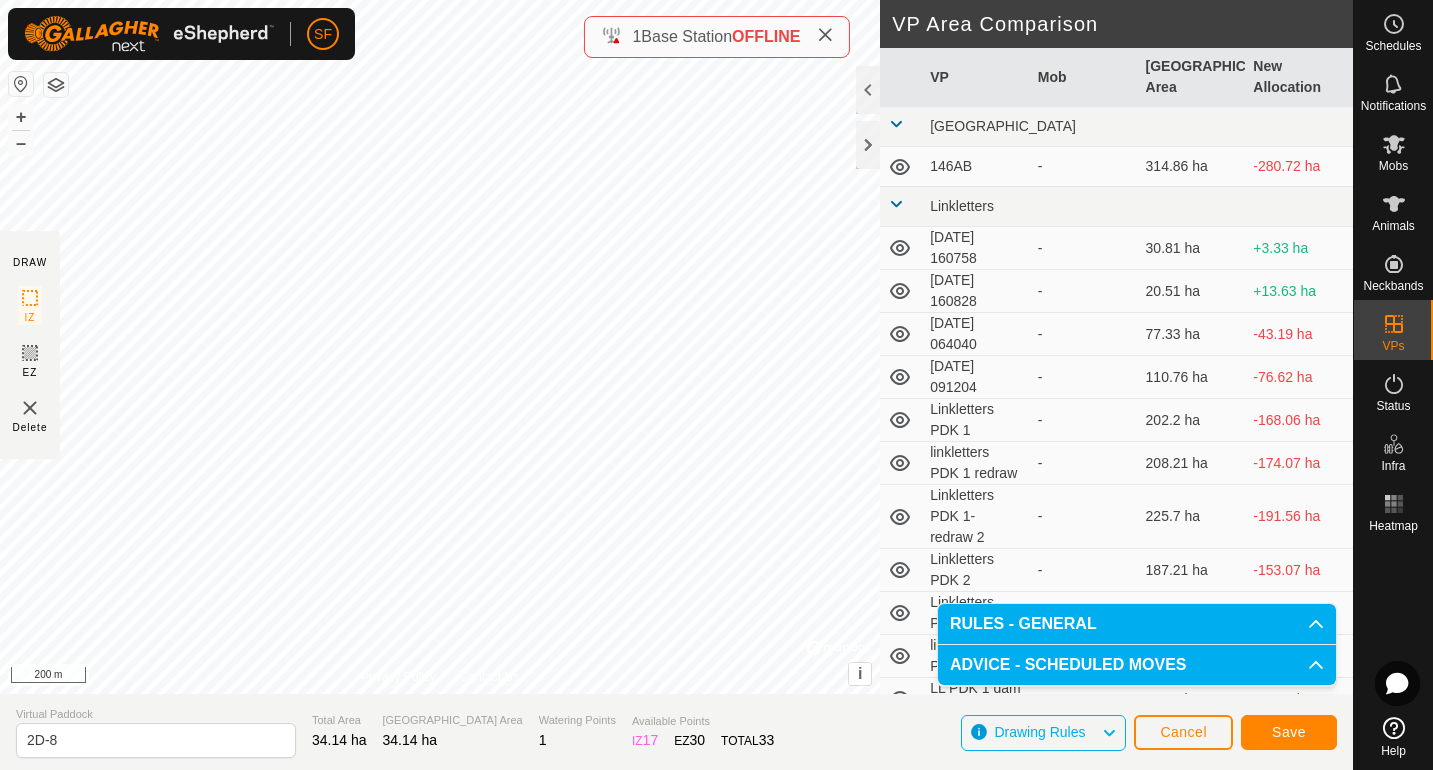 click on "Save" 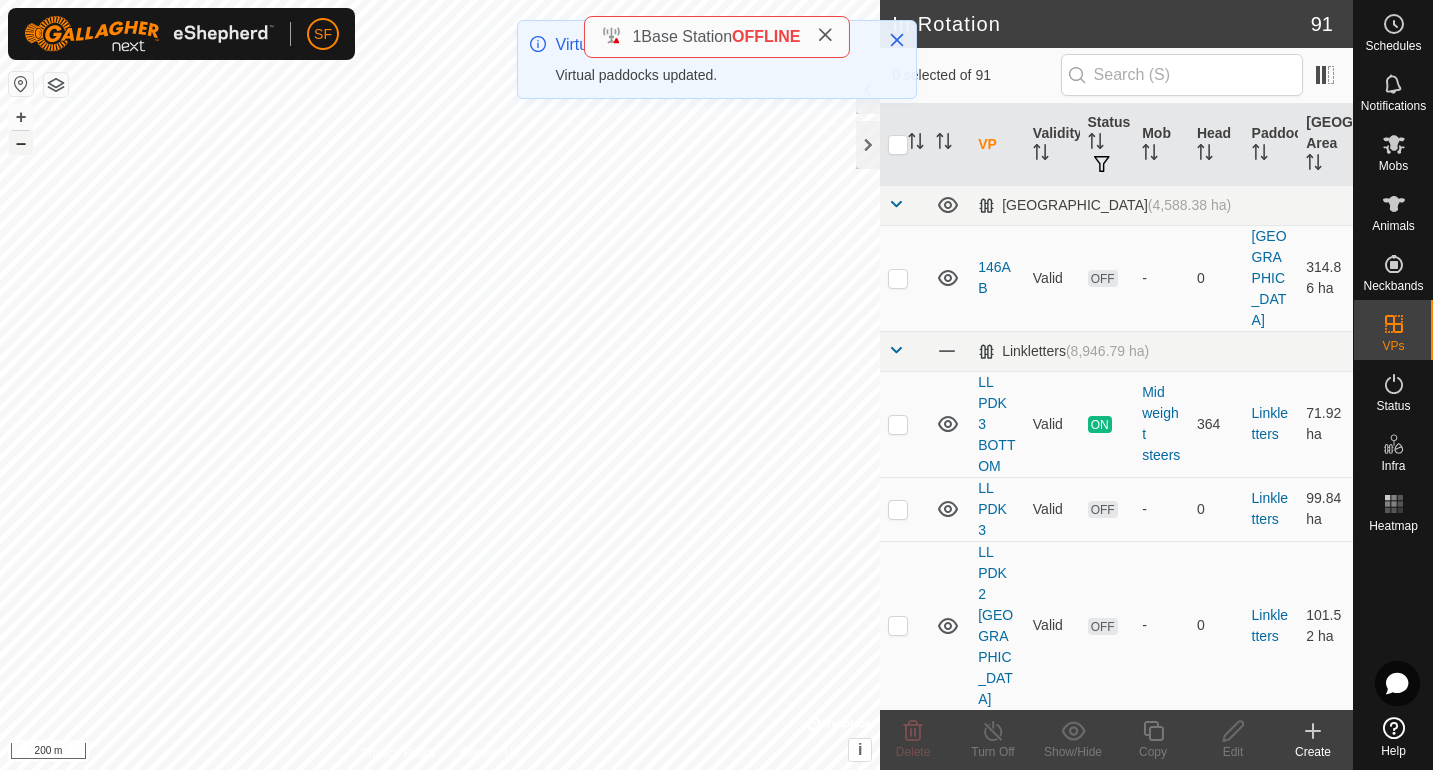 click on "–" at bounding box center [21, 143] 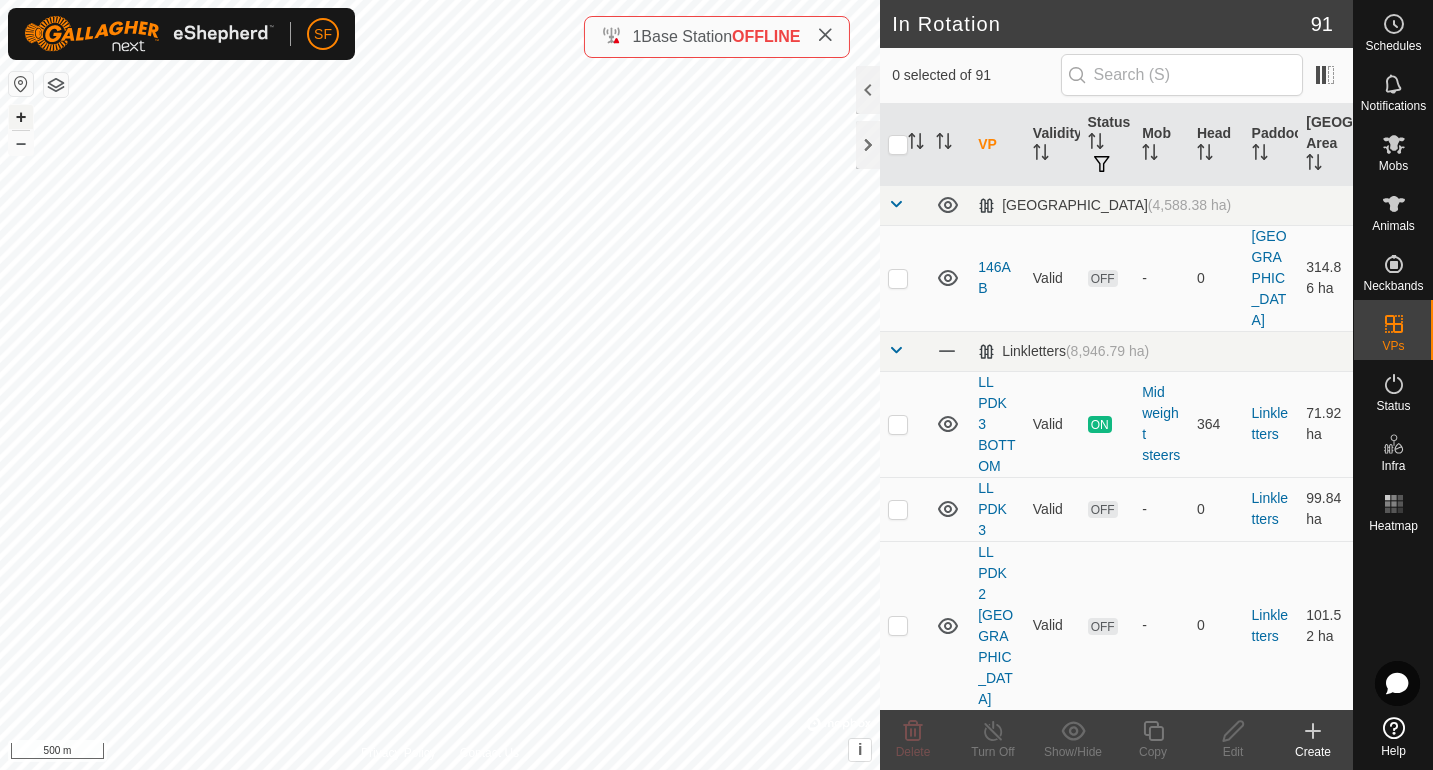 click on "+" at bounding box center [21, 117] 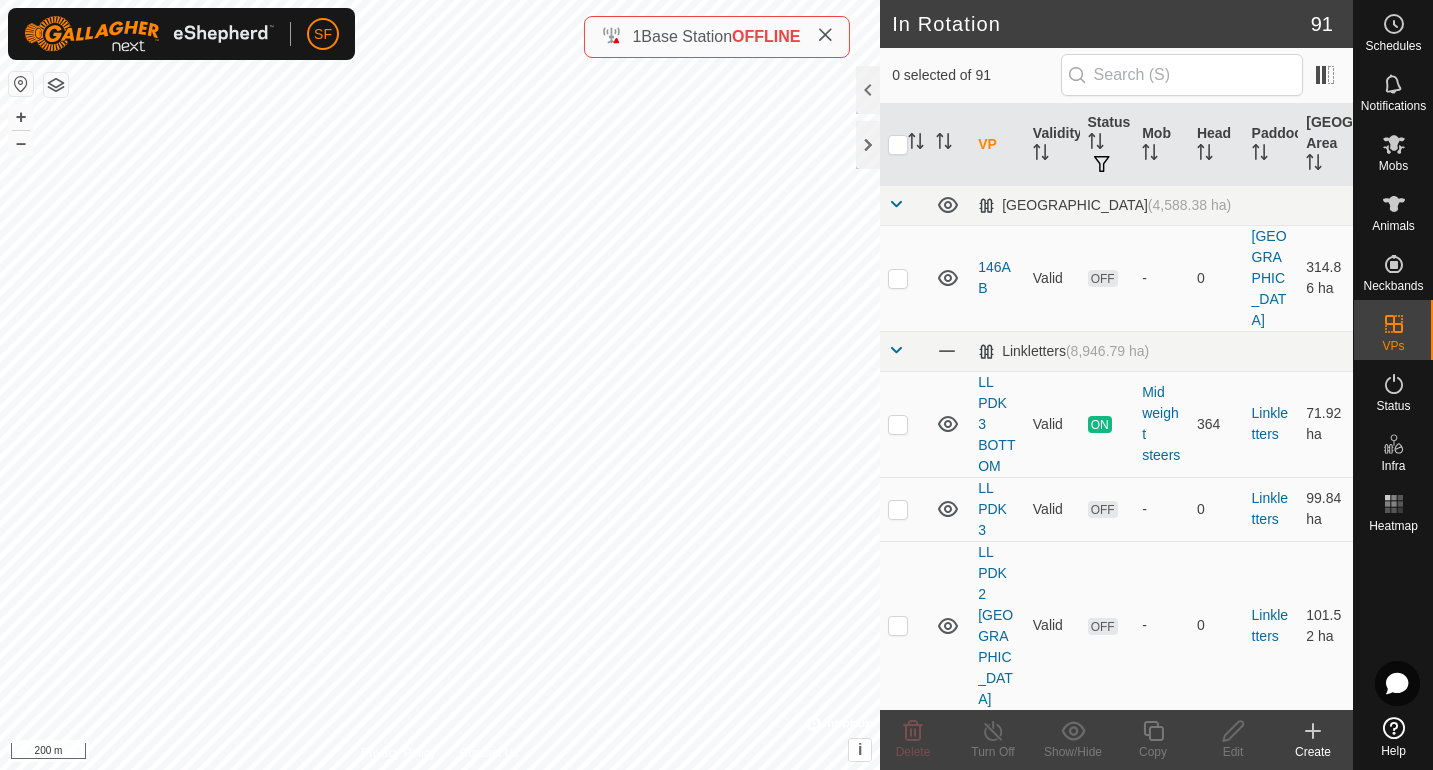 click 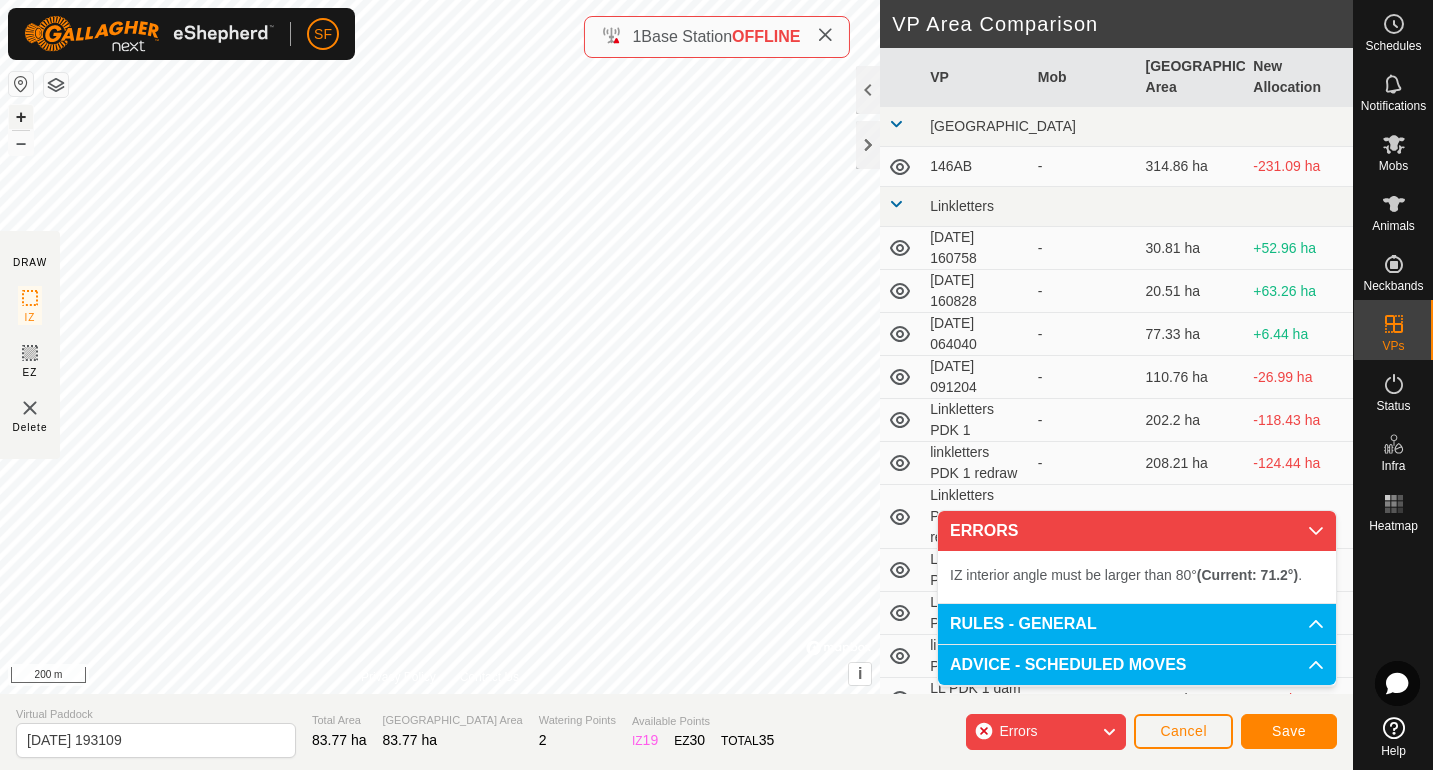 click on "+" at bounding box center [21, 117] 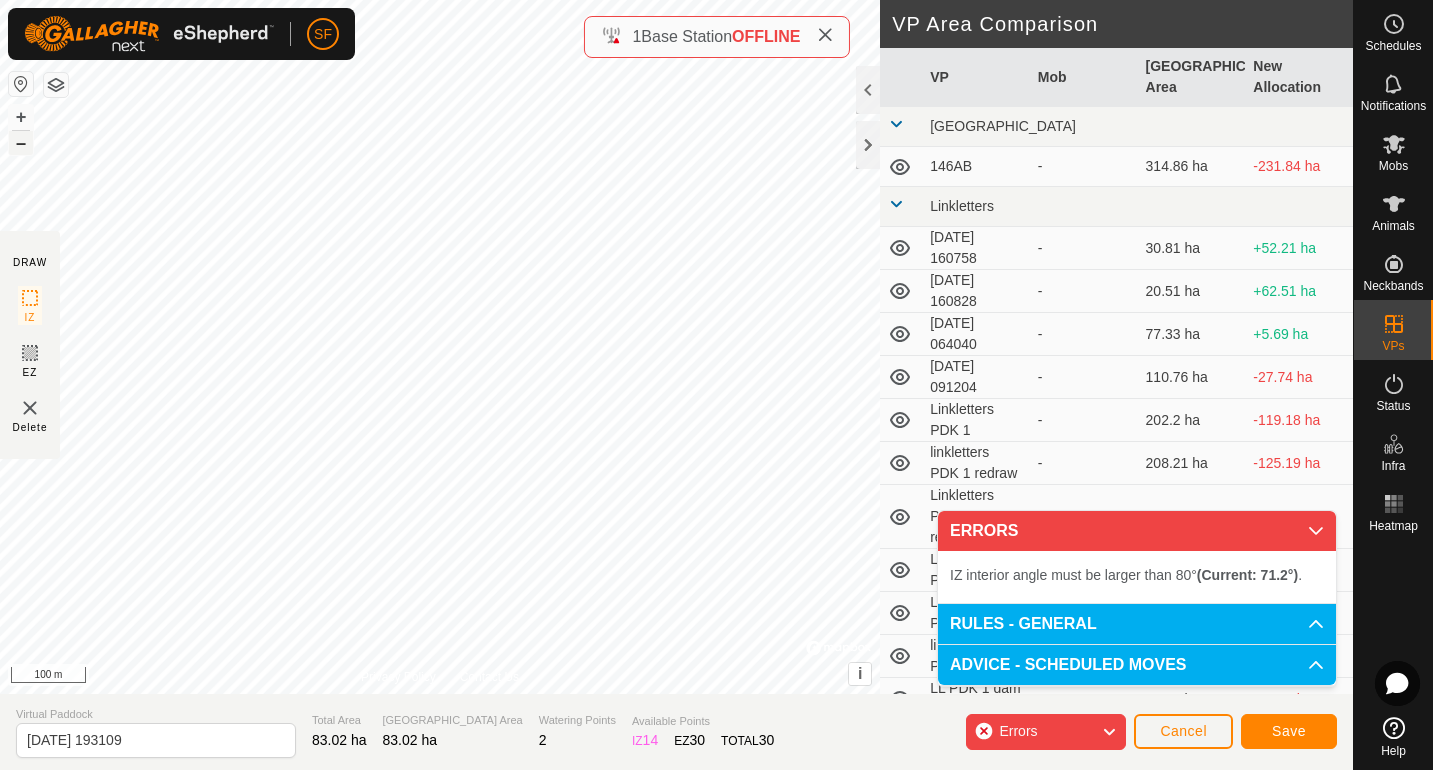 click on "–" at bounding box center [21, 143] 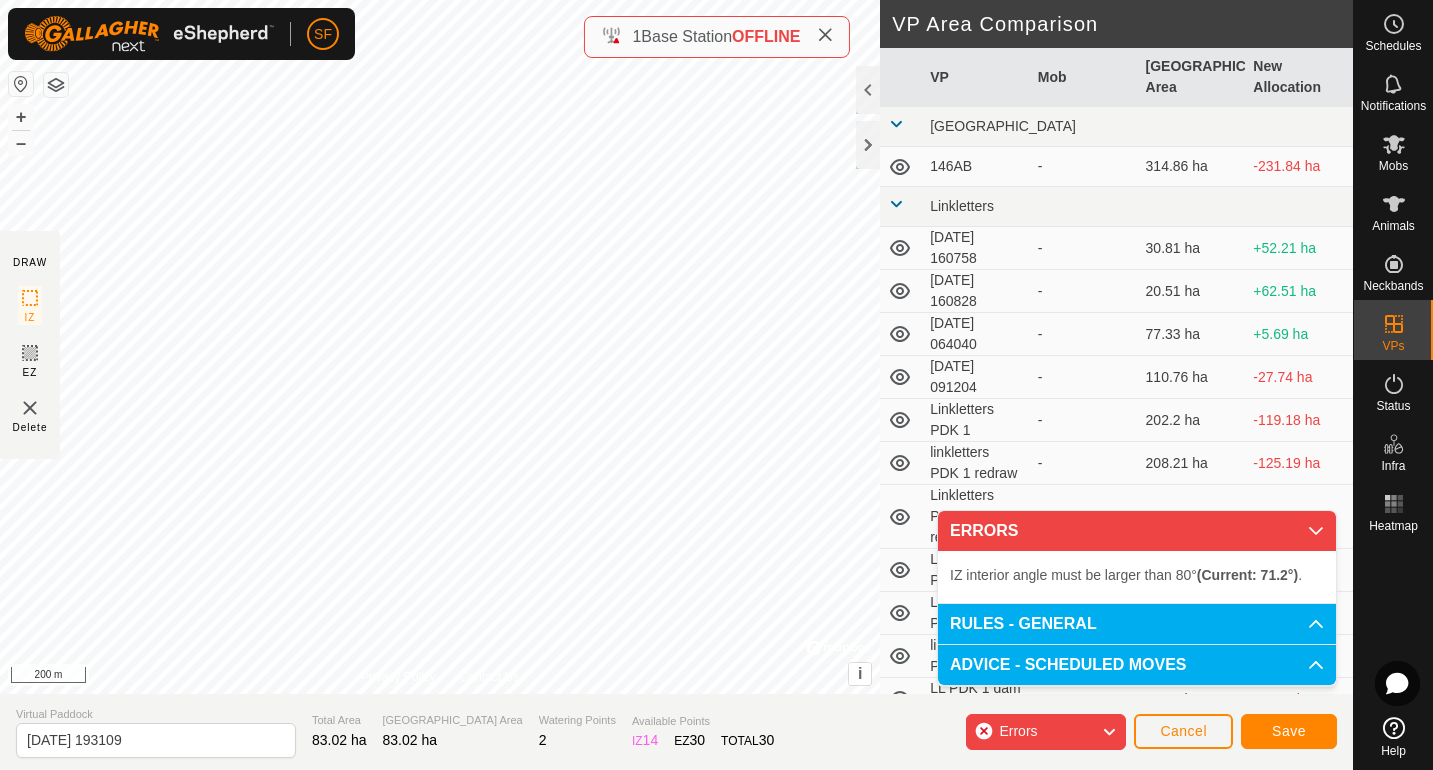 click on "SF Schedules Notifications Mobs Animals Neckbands VPs Status Infra Heatmap Help DRAW IZ EZ Delete Privacy Policy Contact Us + – ⇧ i ©  Mapbox , ©  OpenStreetMap ,  Improve this map 200 m VP Area Comparison     VP   Mob   Grazing Area   New Allocation  [GEOGRAPHIC_DATA]  146AB  -  314.86 ha  -231.84 ha Linkletters  [DATE] 160758  -  30.81 ha  +52.21 ha  [DATE] [DATE]  20.51 ha  +62.51 ha  [DATE] 064040  -  77.33 ha  +5.69 ha  [DATE] 091204  -  110.76 ha  -27.74 ha  Linkletters PDK 1  -  202.2 ha  -119.18 ha  linkletters PDK 1 redraw  -  208.21 ha  -125.19 ha  Linkletters PDK 1- redraw 2  -  225.7 ha  -142.68 ha  Linkletters PDK 2  -  187.21 ha  -104.19 ha  Linkletters PDK 2 redraw  -  182.35 ha  -99.33 ha  linkletters PDK 3  -  52.59 ha  +30.43 ha  LL PDK 1 dam 1  -  97.07 ha  -14.05 ha  LL PDK 1 dam east  -  52.28 ha  +30.74 ha  LL PDK 1 dam north  -  36.83 ha  +46.19 ha  LL PDK 1 dam north east  -  65.94 ha  +17.08 ha  LL PDK 1 dam north west  -  43.15 ha  +39.87 ha -  45.46 ha  - -" at bounding box center (716, 385) 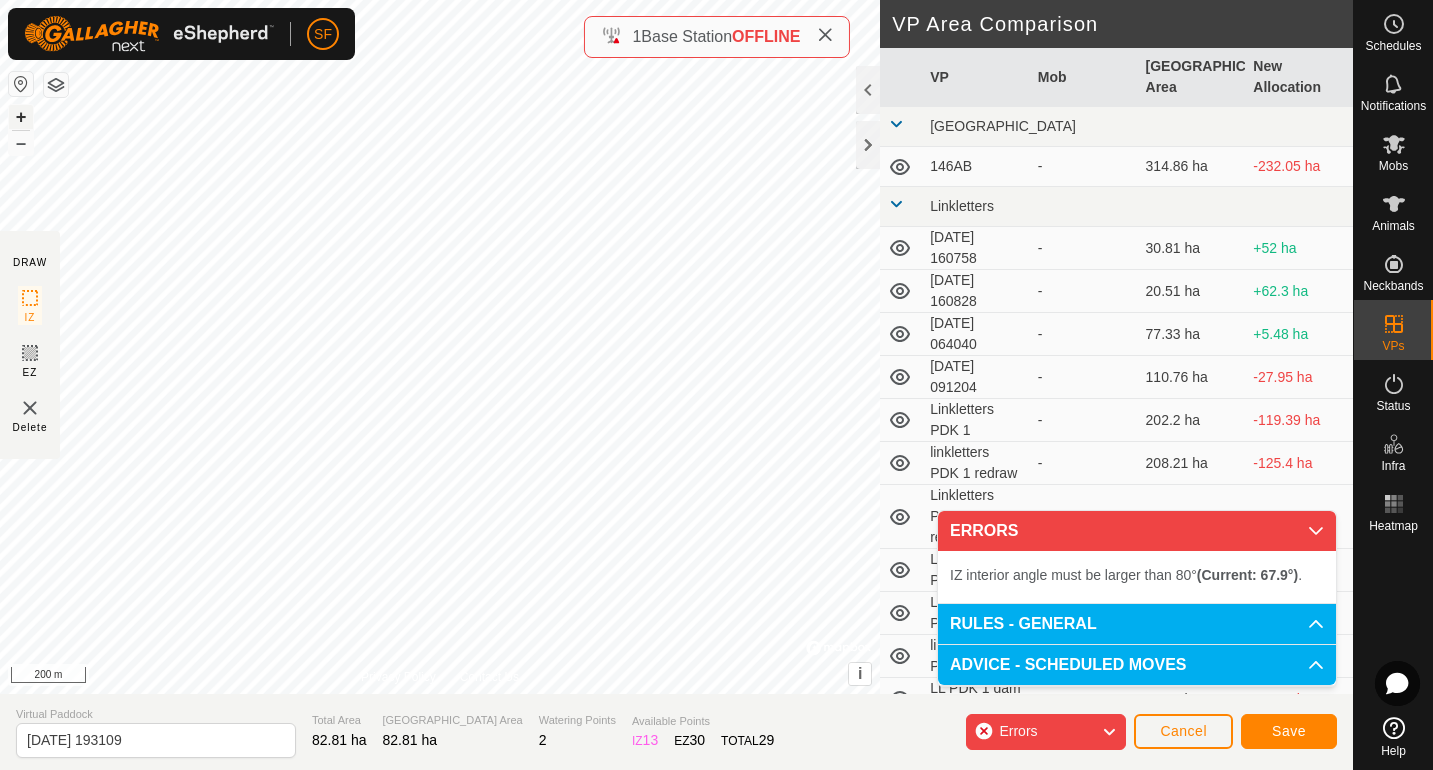 click on "+" at bounding box center [21, 117] 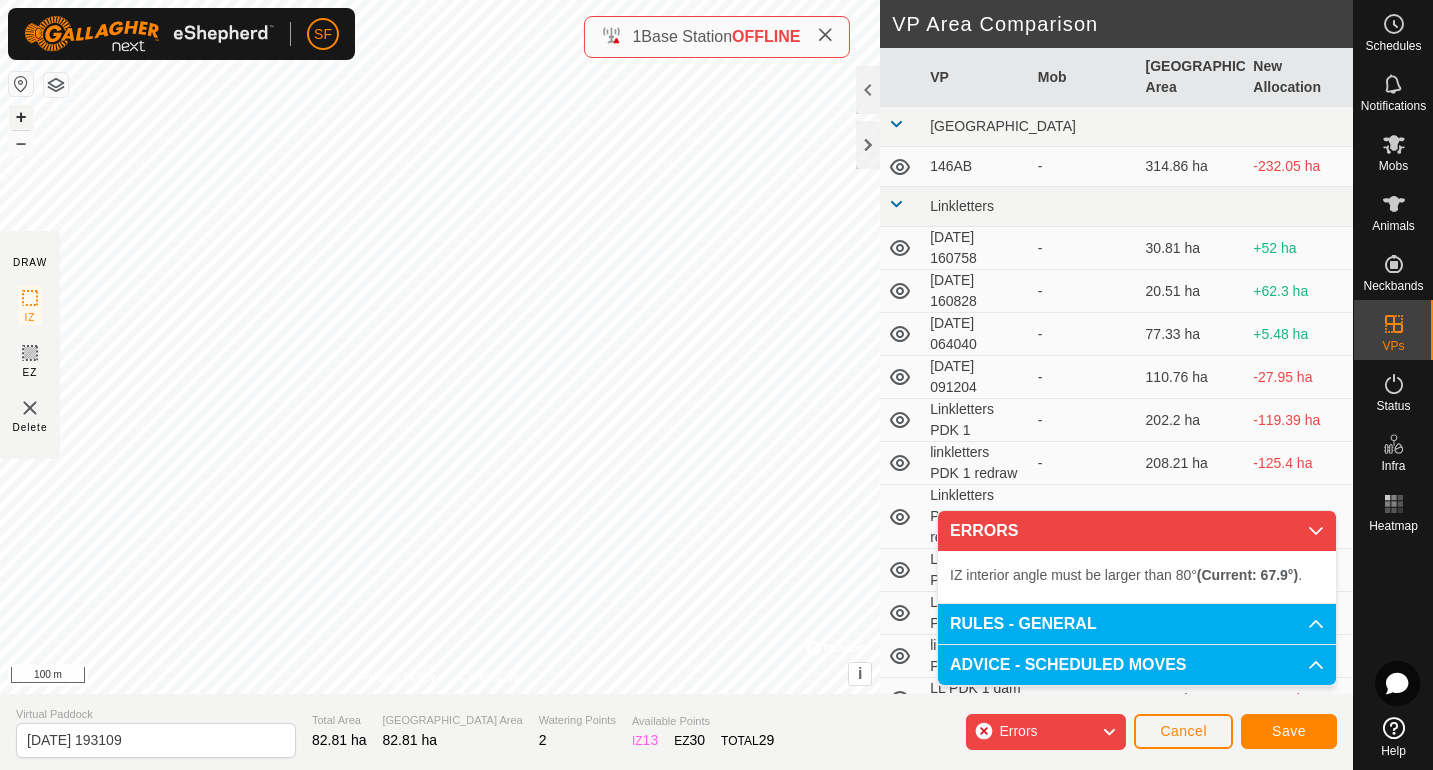 click on "+" at bounding box center [21, 117] 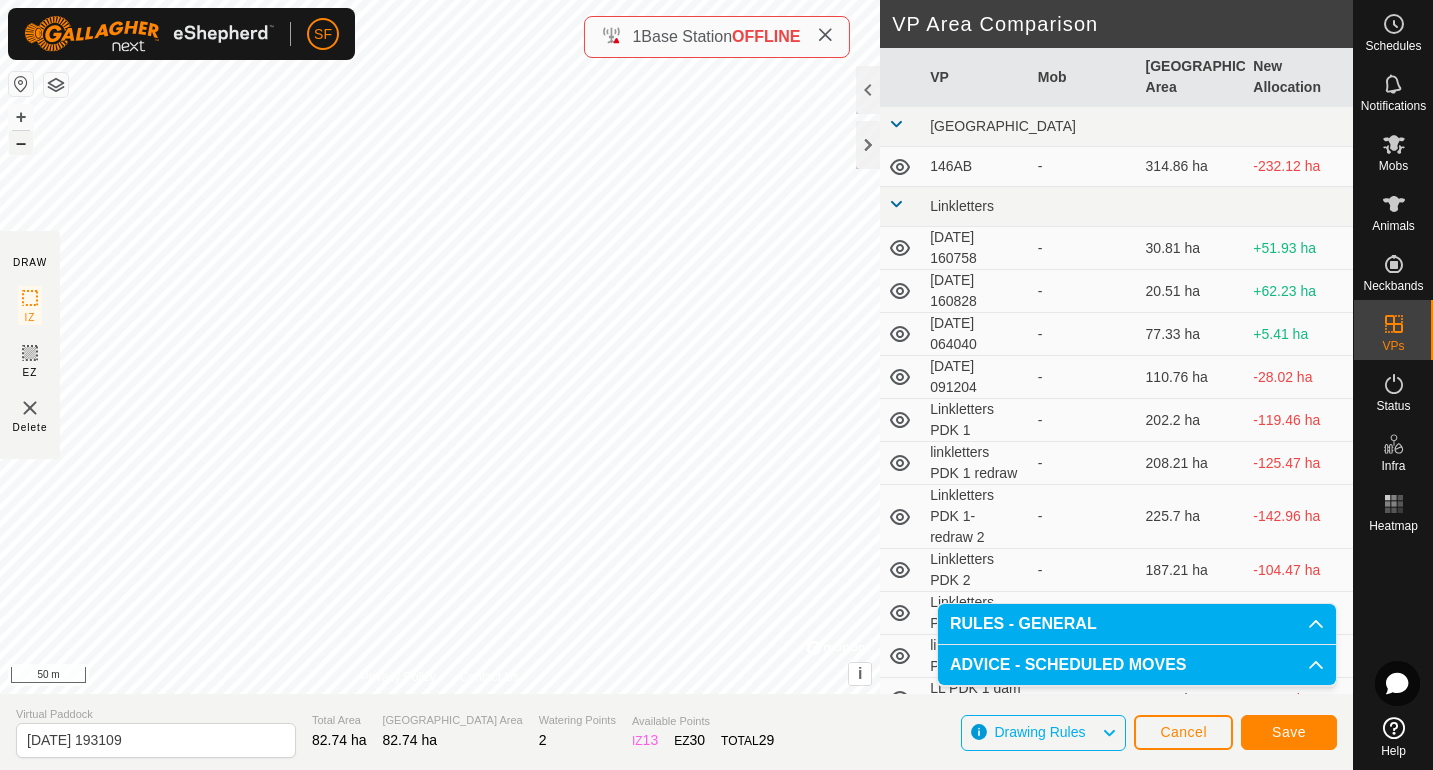 click on "–" at bounding box center [21, 143] 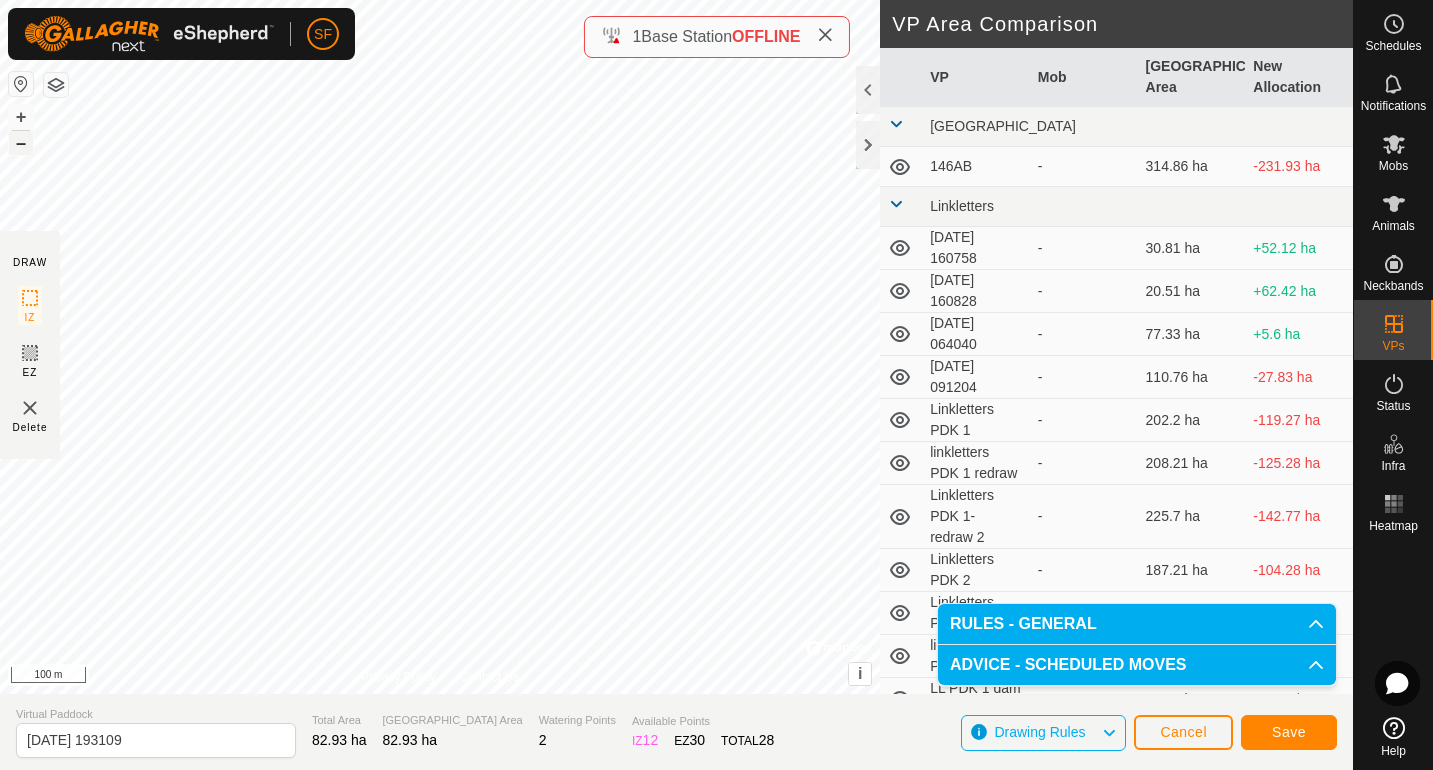 click on "–" at bounding box center [21, 143] 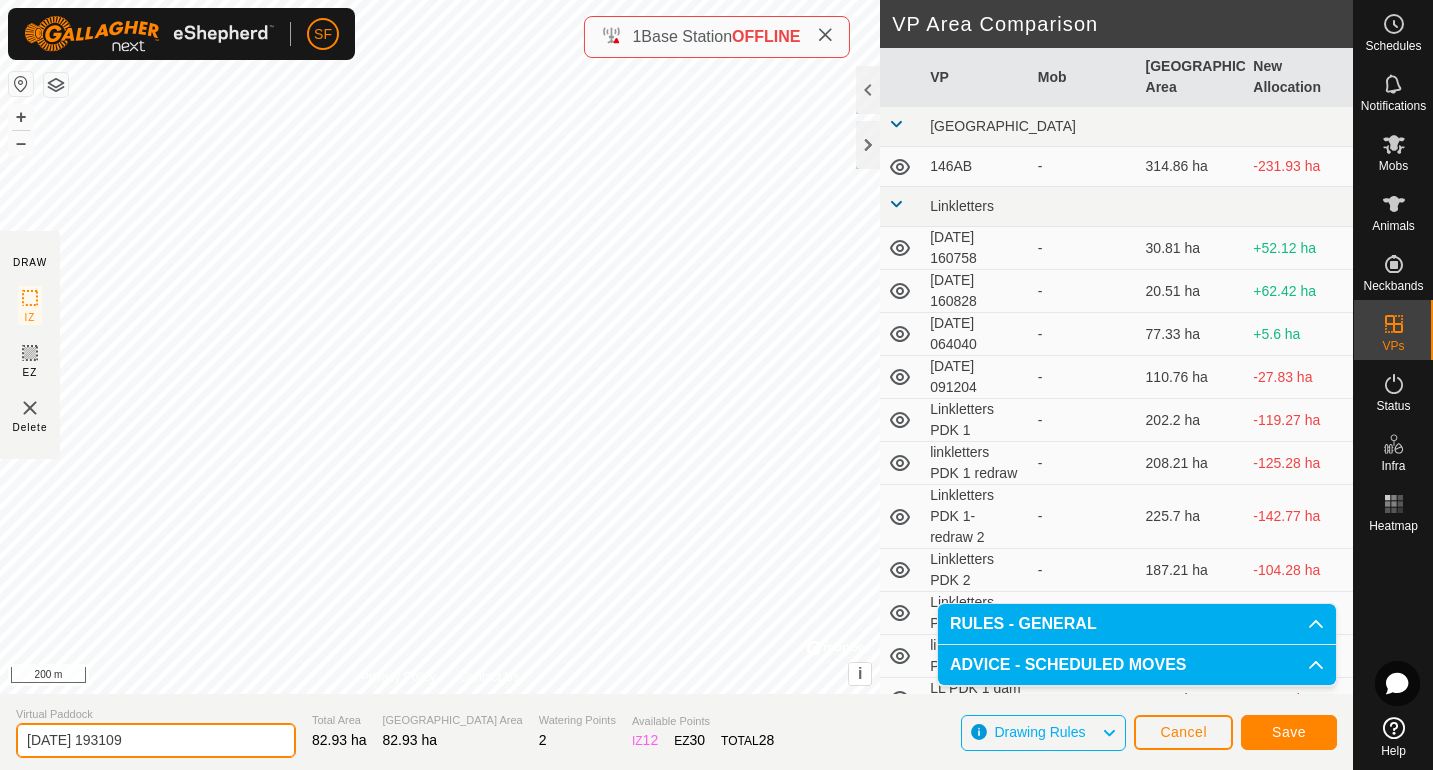drag, startPoint x: 153, startPoint y: 738, endPoint x: 28, endPoint y: 731, distance: 125.19585 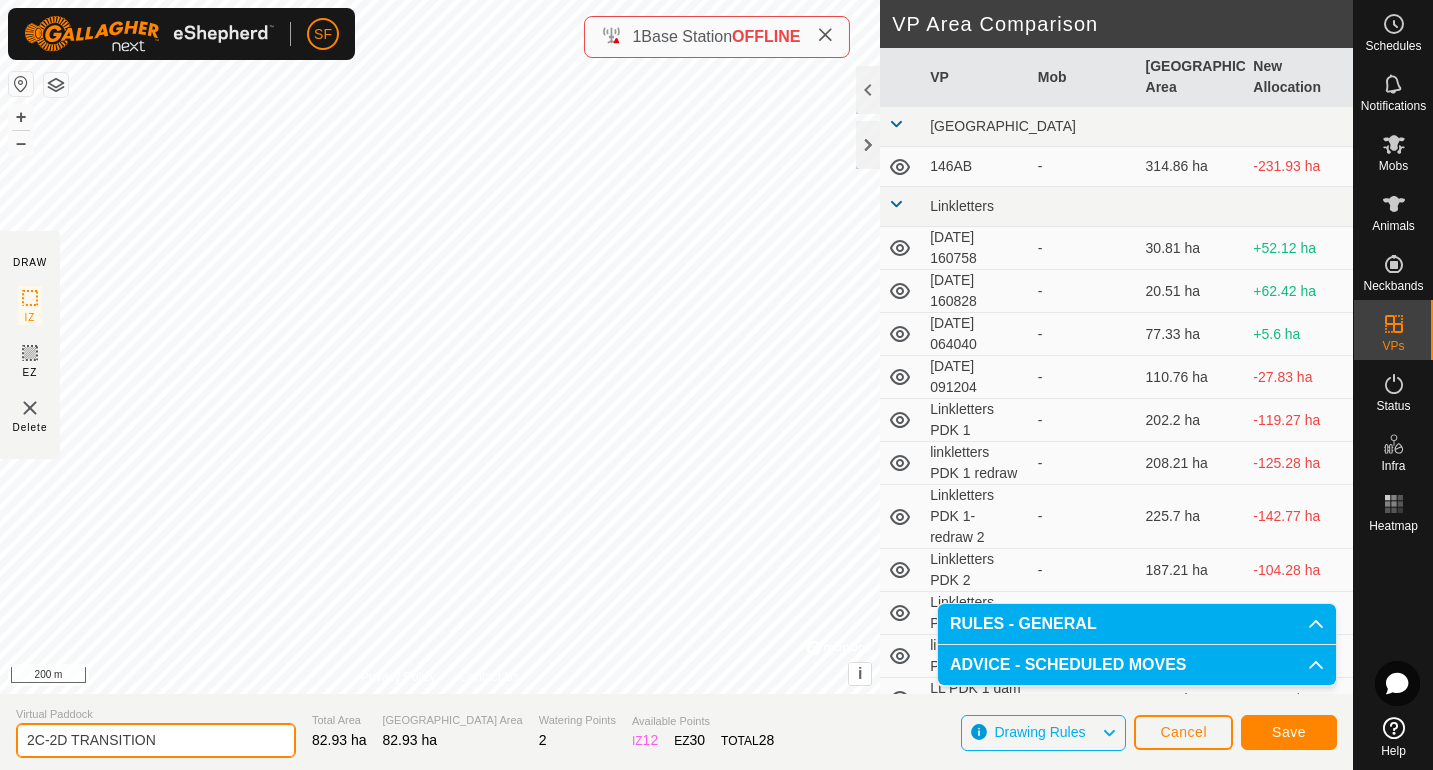 type on "2C-2D TRANSITION" 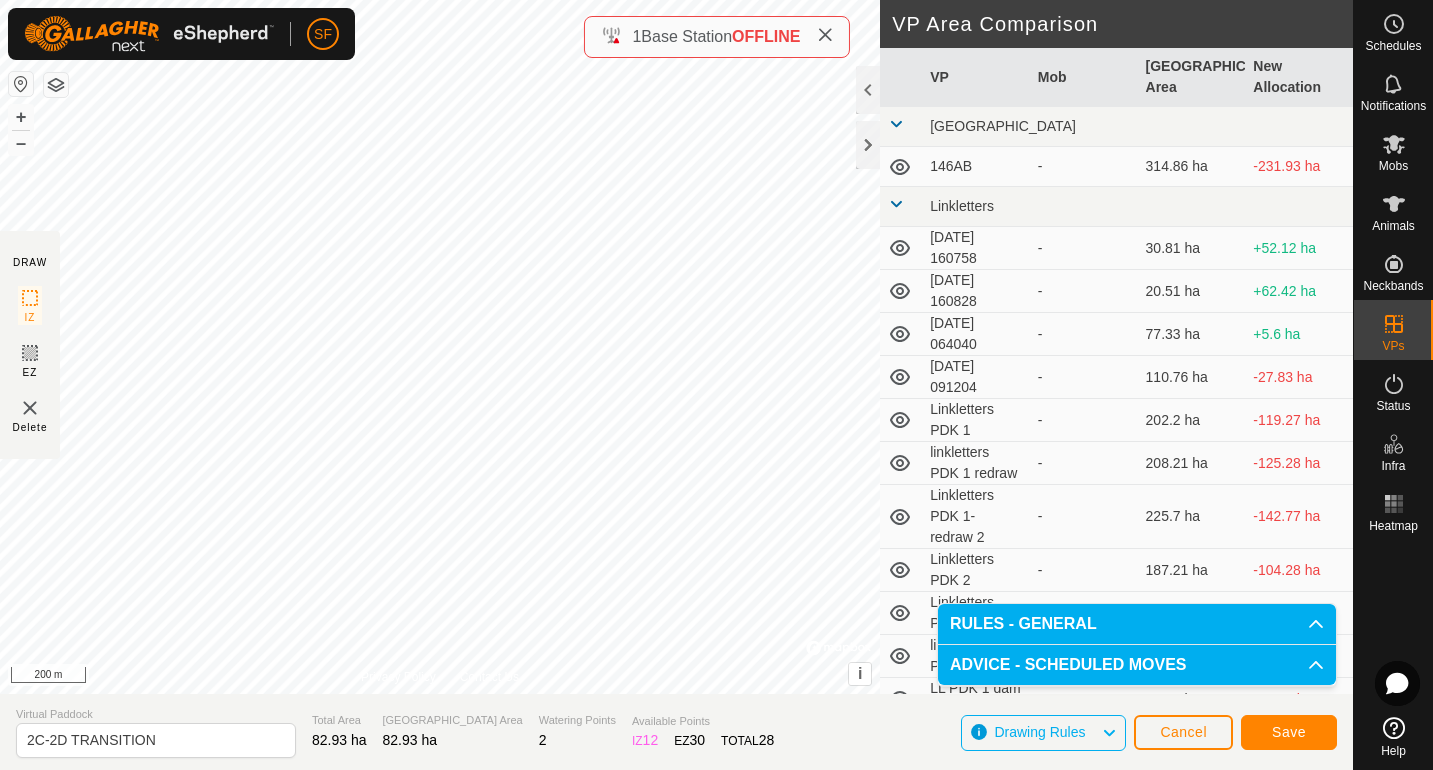 click on "Save" 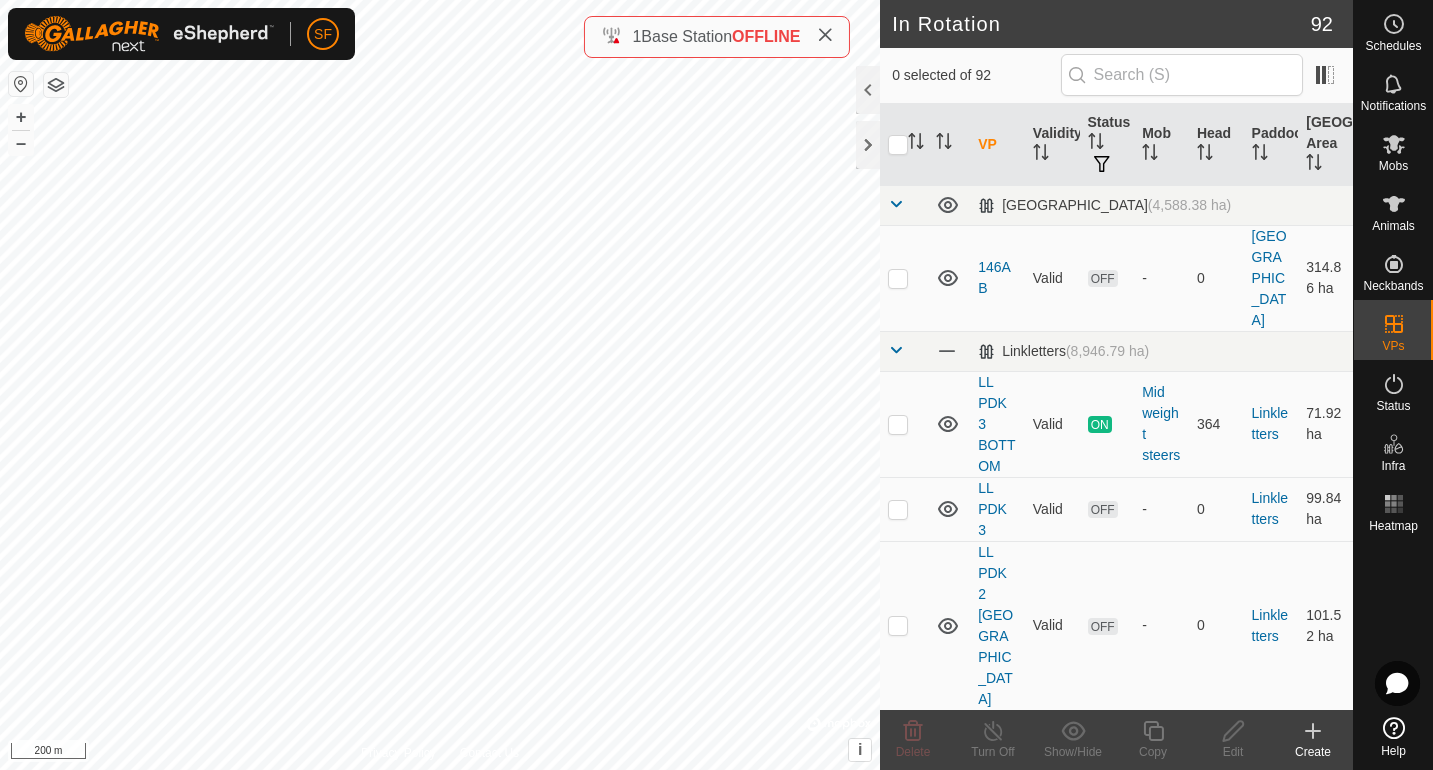 click 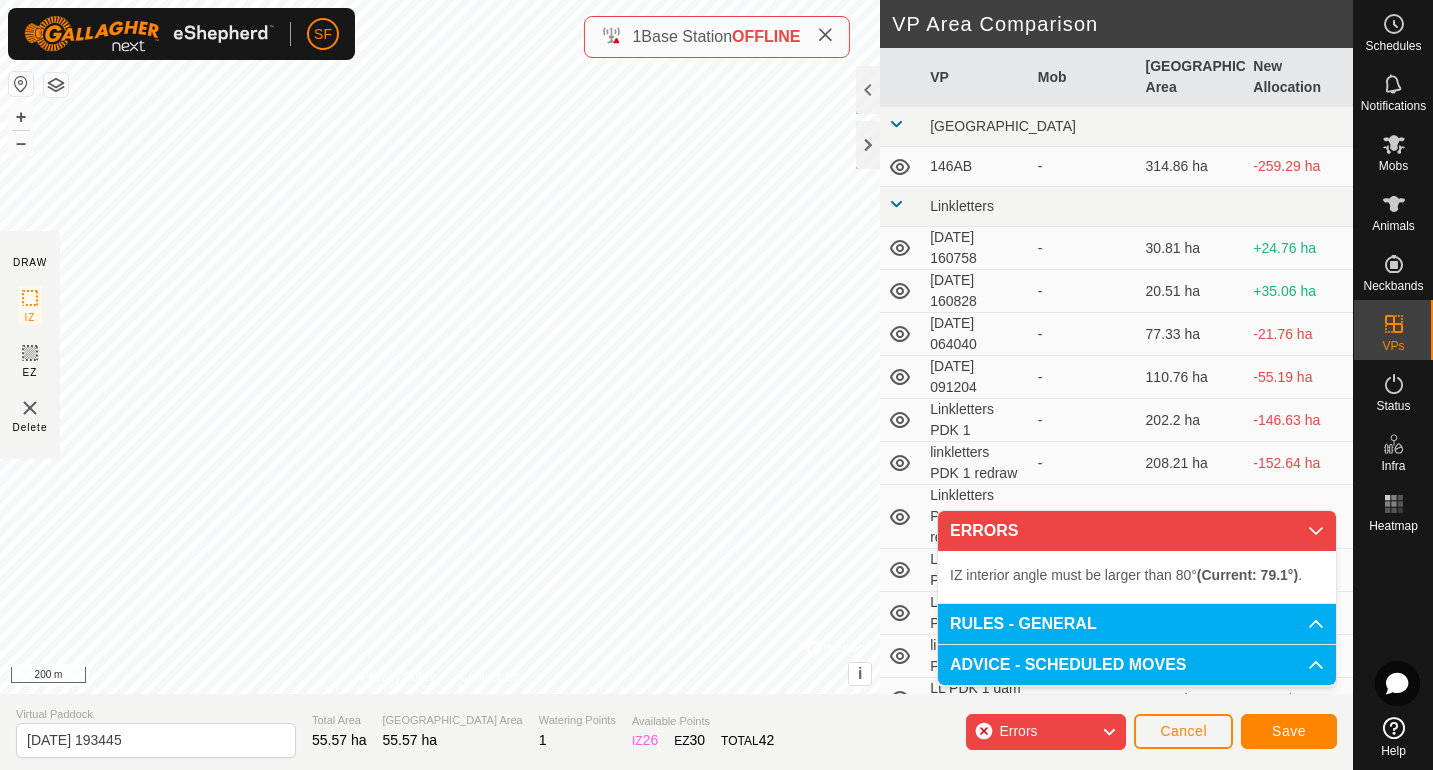 click on "Privacy Policy Contact Us + – ⇧ i ©  Mapbox , ©  OpenStreetMap ,  Improve this map 200 m" at bounding box center (440, 347) 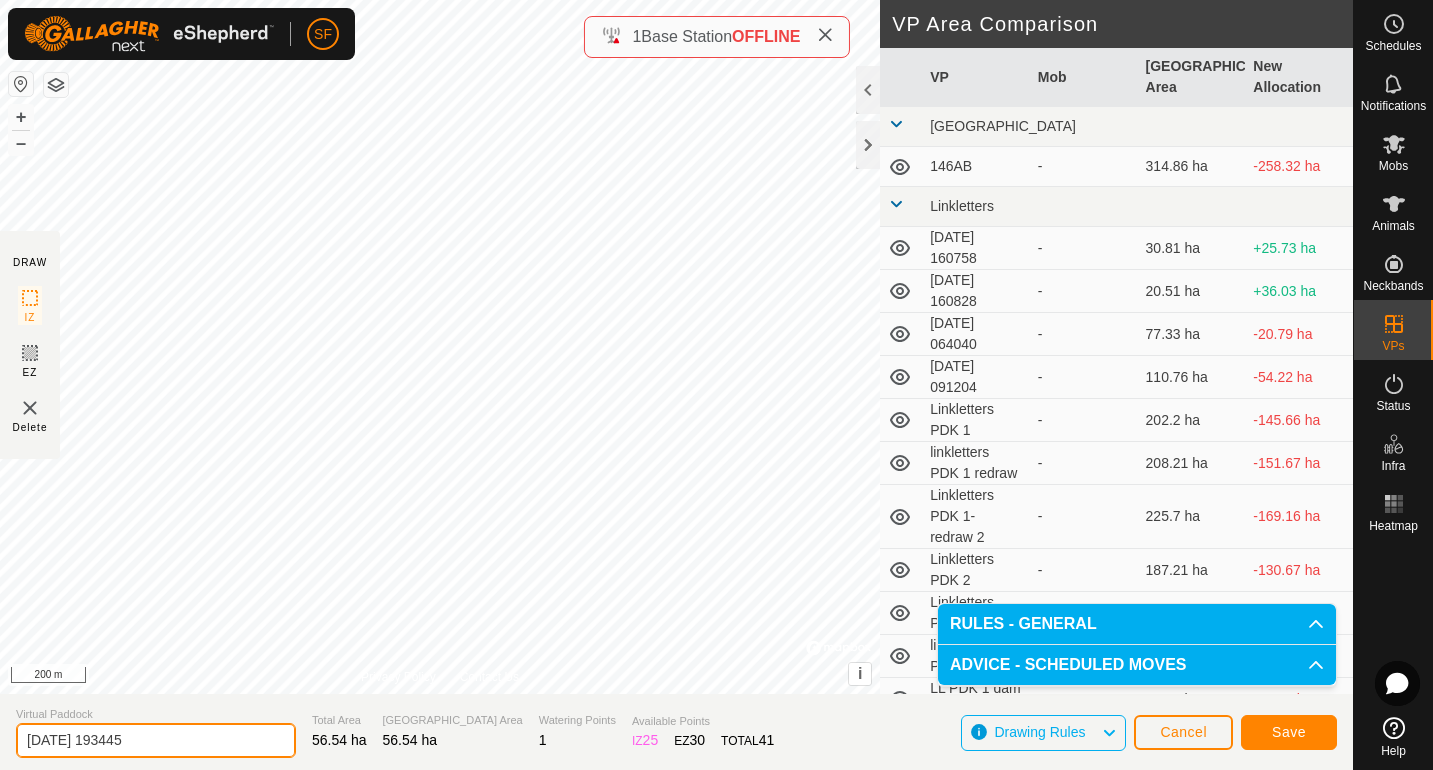 click on "DRAW IZ EZ Delete Privacy Policy Contact Us + – ⇧ i ©  Mapbox , ©  OpenStreetMap ,  Improve this map 200 m VP Area Comparison     VP   Mob   [GEOGRAPHIC_DATA] Area   New Allocation  [GEOGRAPHIC_DATA]  146AB  -  314.86 ha  -258.32 ha Linkletters  [DATE] 160758  -  30.81 ha  +25.73 ha  [DATE] [DATE]  20.51 ha  +36.03 ha  [DATE] 064040  -  77.33 ha  -20.79 ha  [DATE] 091204  -  110.76 ha  -54.22 ha  Linkletters PDK 1  -  202.2 ha  -145.66 ha  linkletters PDK 1 redraw  -  208.21 ha  -151.67 ha  Linkletters PDK 1- redraw 2  -  225.7 ha  -169.16 ha  Linkletters PDK 2  -  187.21 ha  -130.67 ha  Linkletters PDK 2 redraw  -  182.35 ha  -125.81 ha  linkletters PDK 3  -  52.59 ha  +3.95 ha  LL PDK 1 dam 1  -  97.07 ha  -40.53 ha  LL PDK 1 dam east  -  52.28 ha  +4.26 ha  LL PDK 1 dam north  -  36.83 ha  +19.71 ha  LL PDK 1 dam north east  -  65.94 ha  -9.4 ha  LL PDK 1 dam north west  -  43.15 ha  +13.39 ha  LL PDK 1 dam south west  -  45.46 ha  +11.08 ha  LL PDK 1 NORTH EAST TRANSITION  -  141.24 ha  -84.7 ha - -" 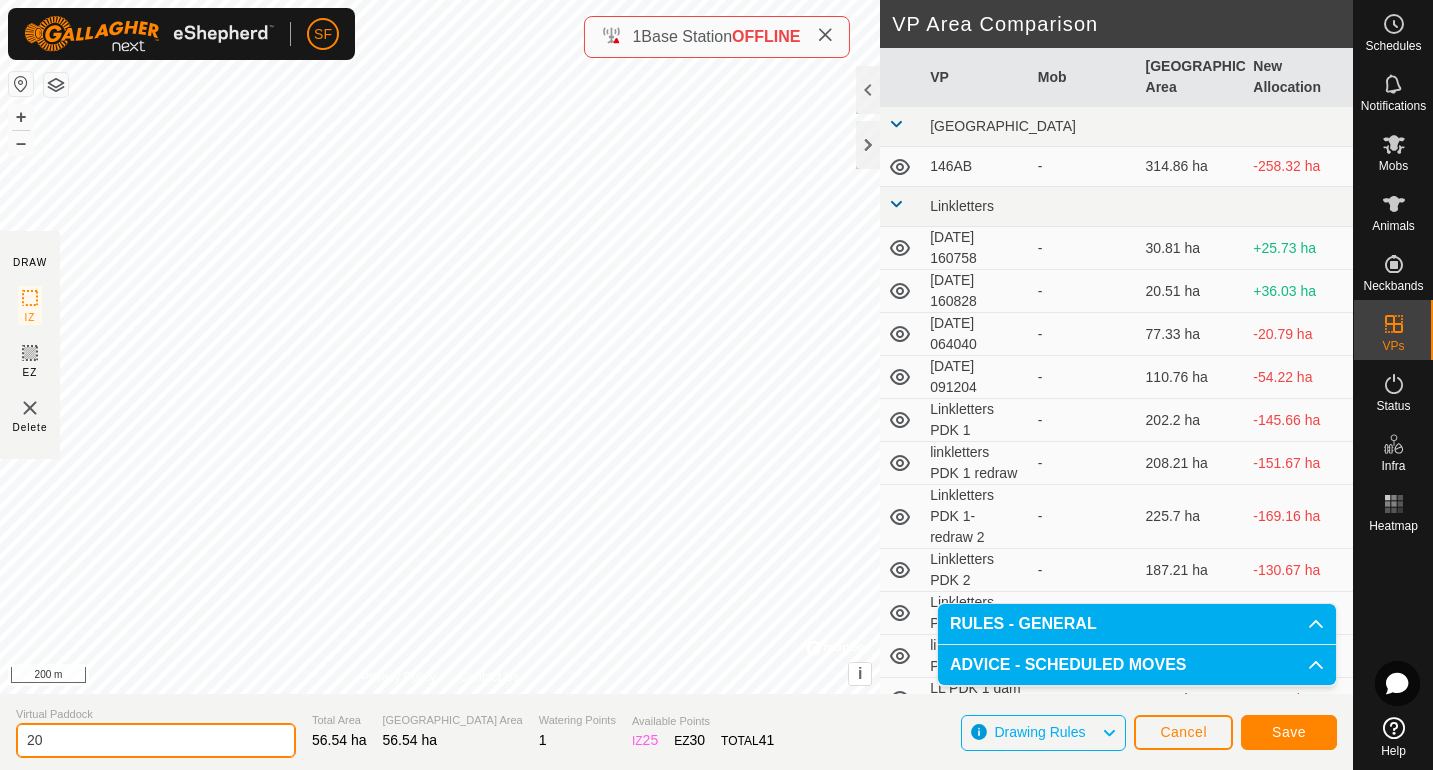 type on "2" 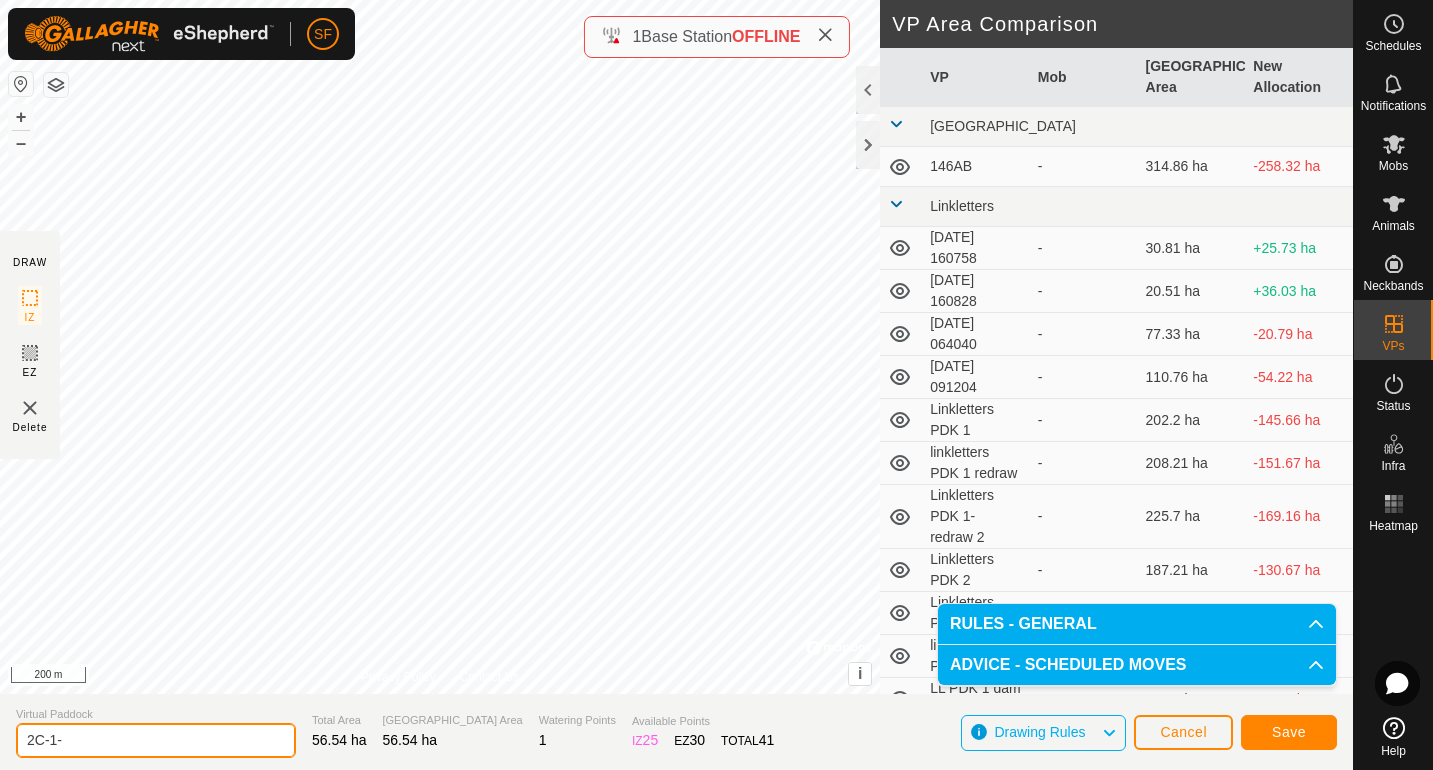 type on "2C-1-2" 